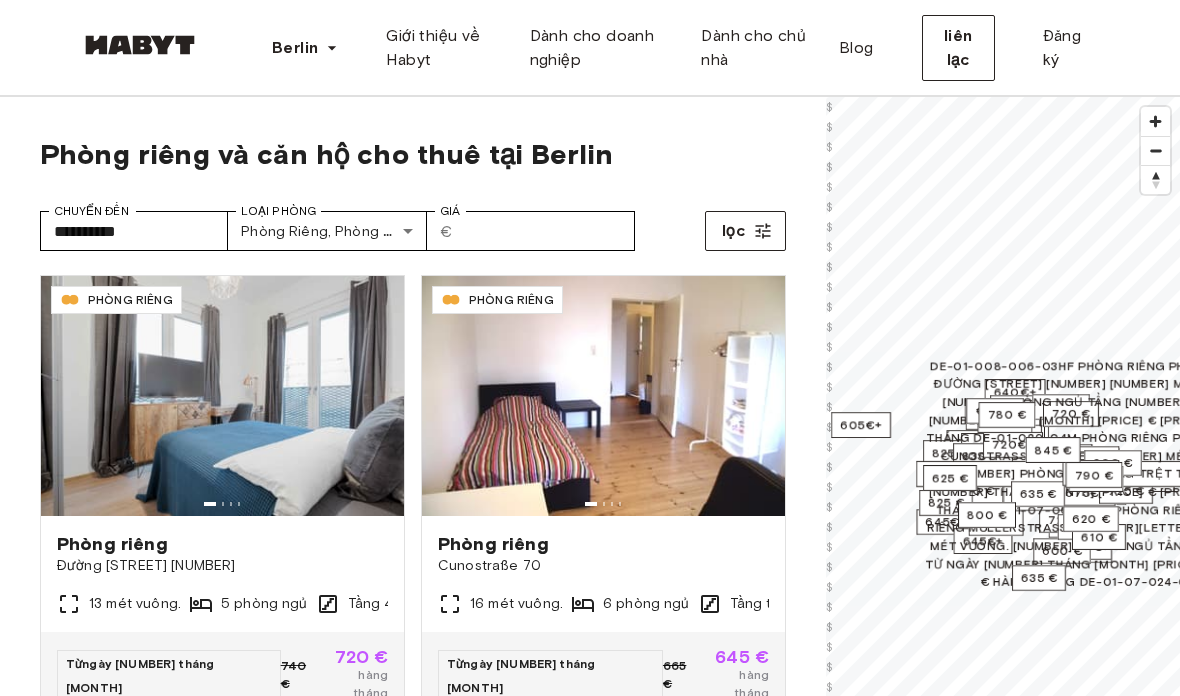 scroll, scrollTop: 0, scrollLeft: 0, axis: both 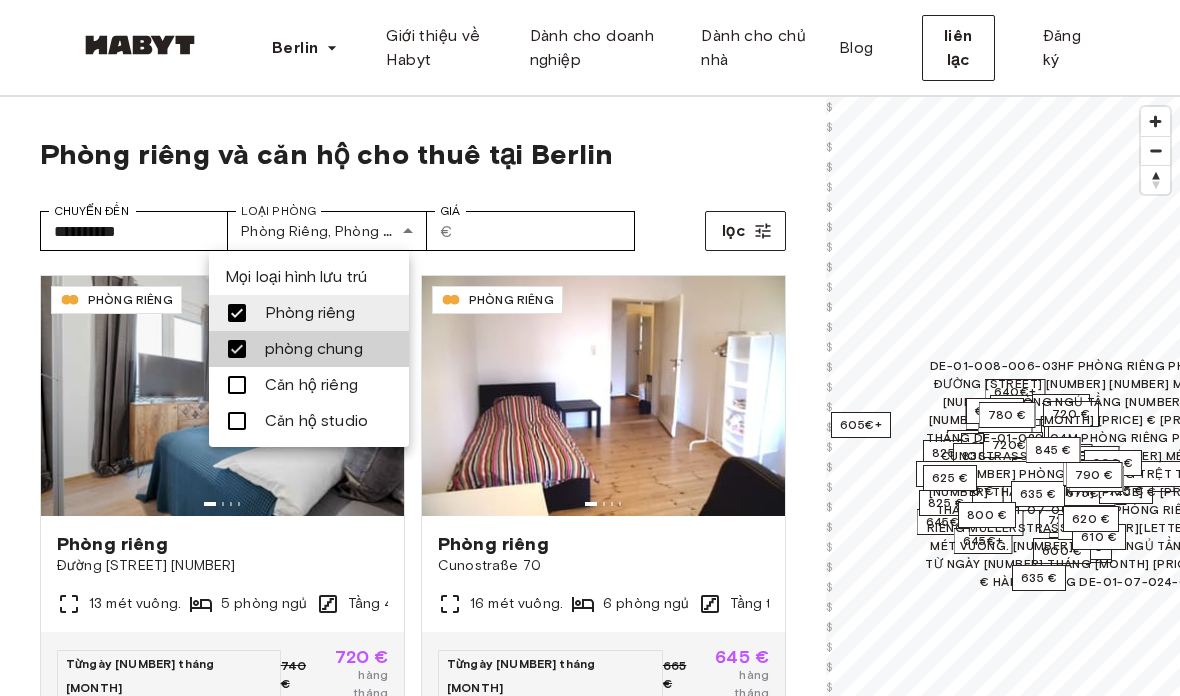 click at bounding box center [237, 349] 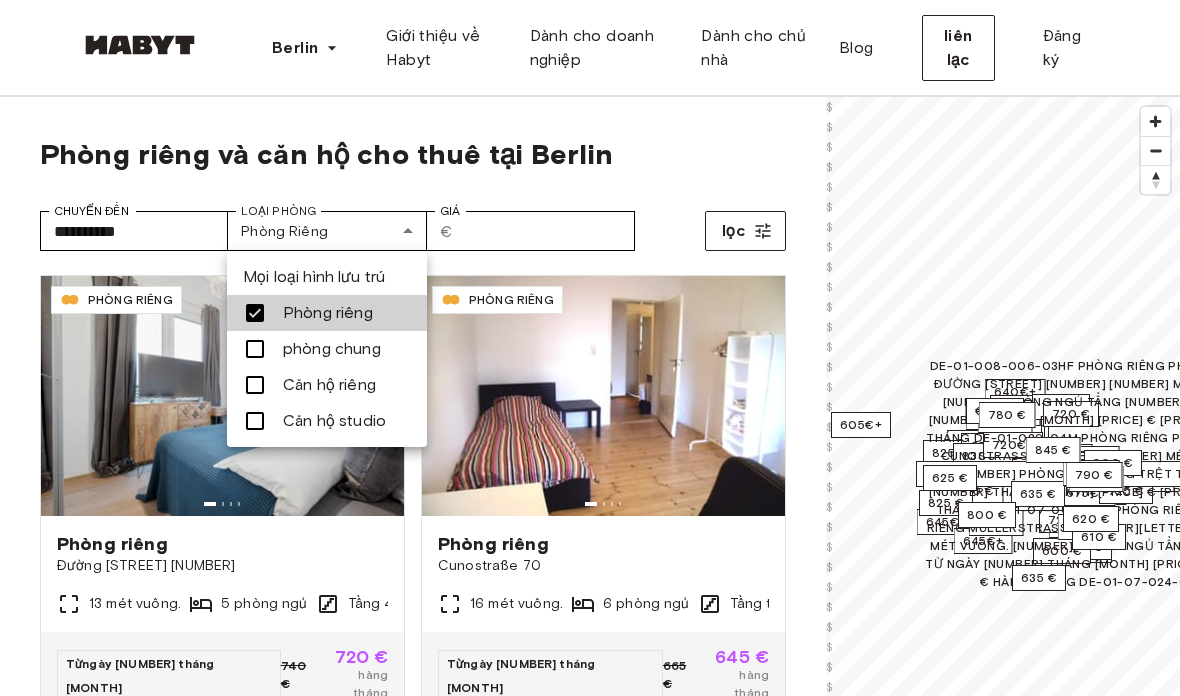click at bounding box center [255, 385] 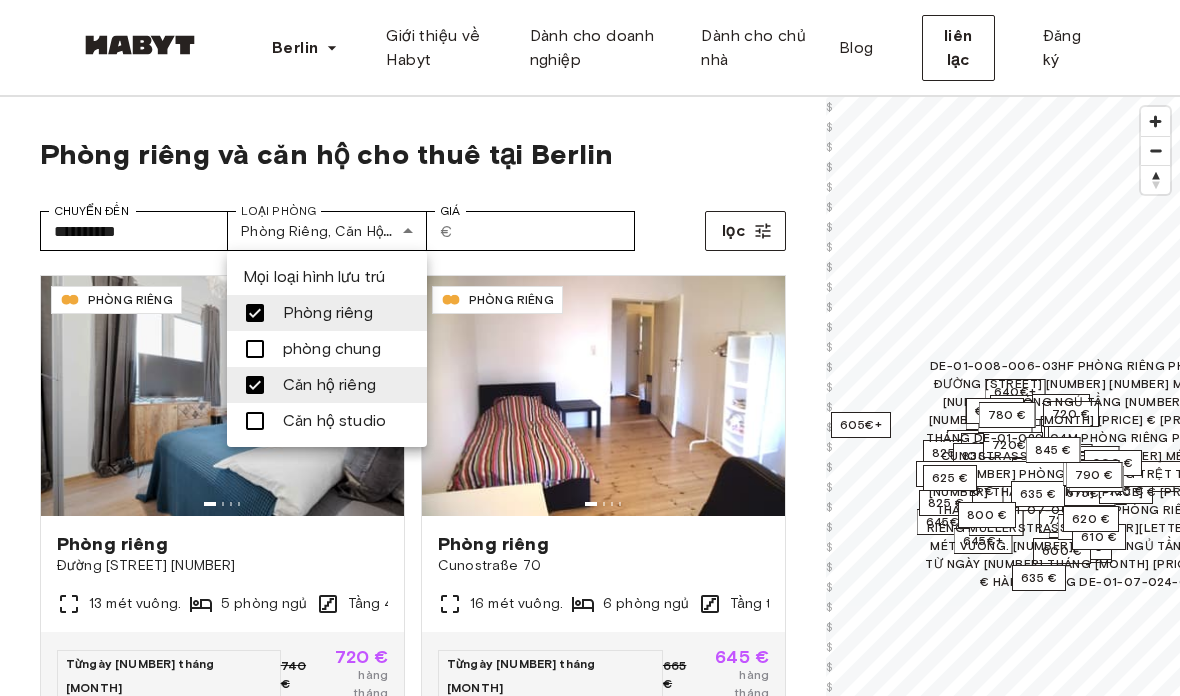 click at bounding box center [255, 313] 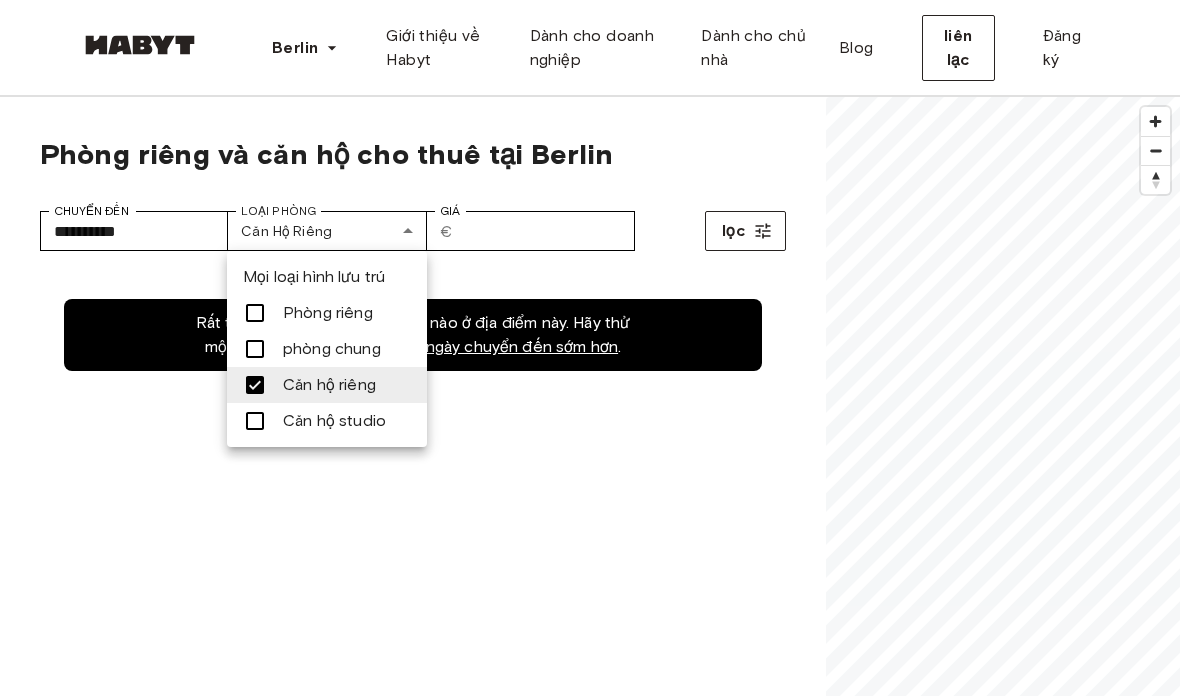 click at bounding box center (590, 348) 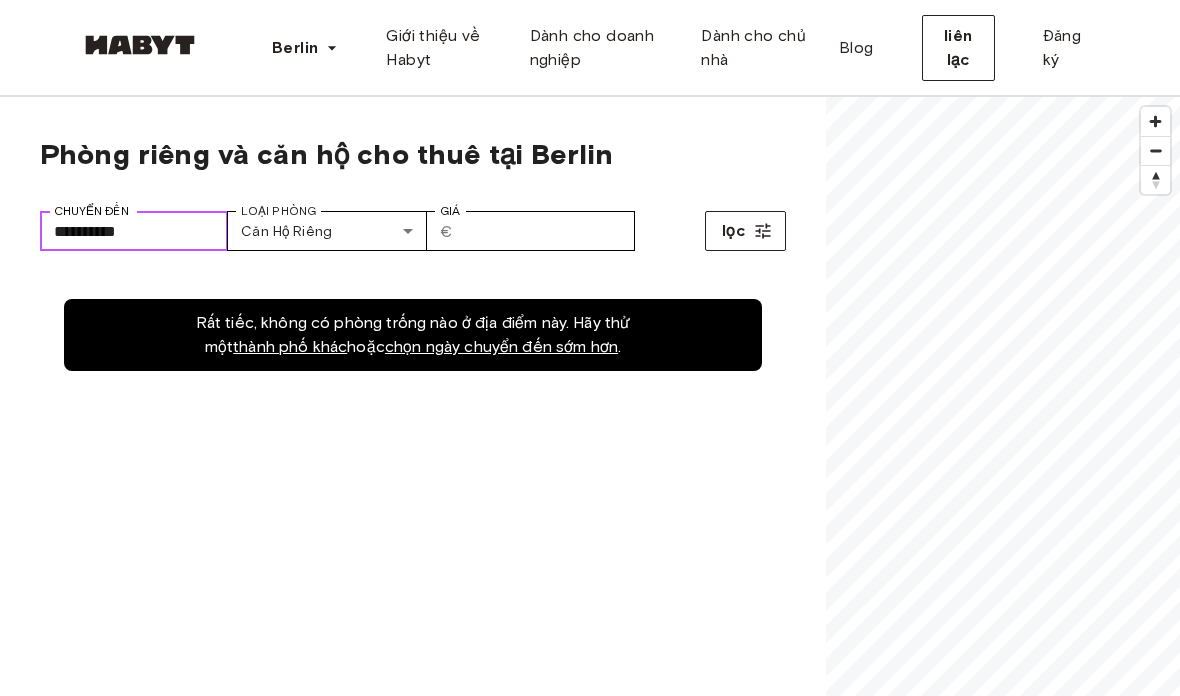 click on "**********" at bounding box center [134, 231] 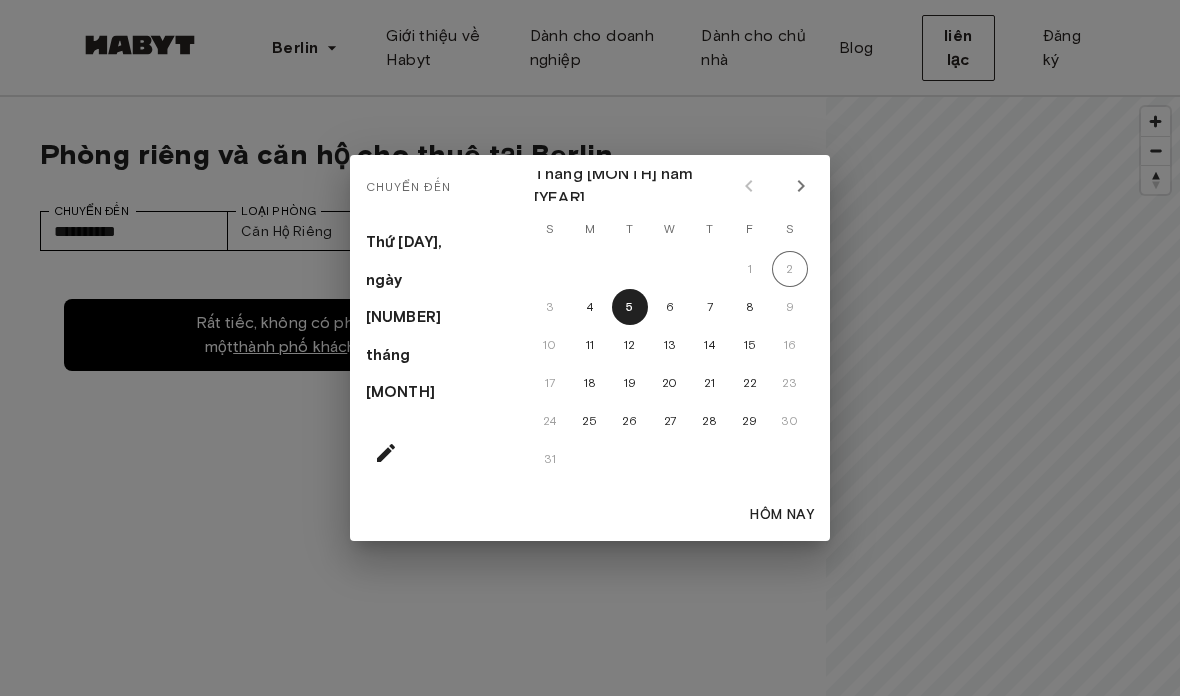 click 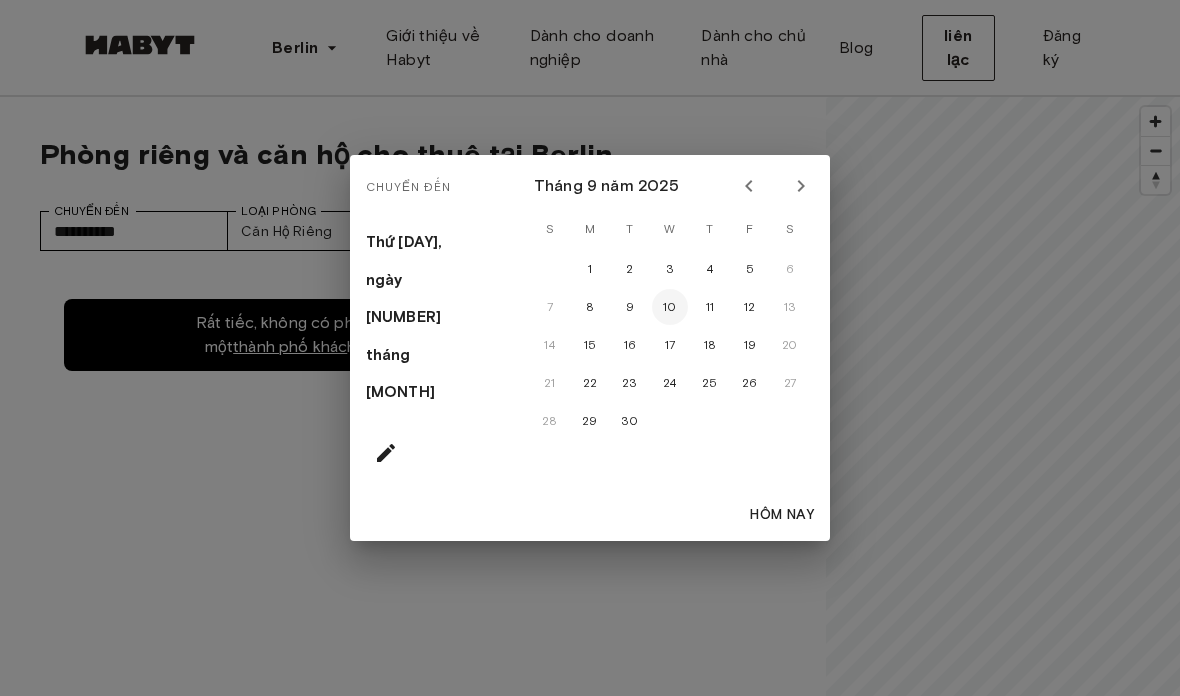click on "10" at bounding box center (670, 307) 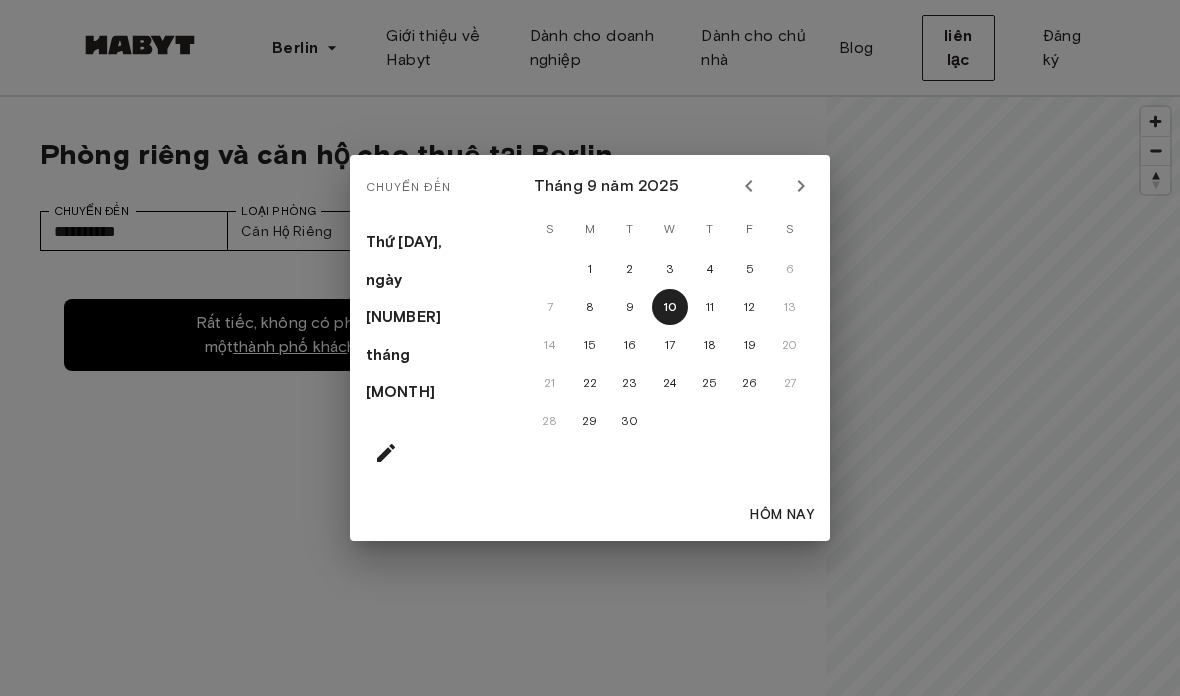 click on "Hôm nay" at bounding box center [782, 514] 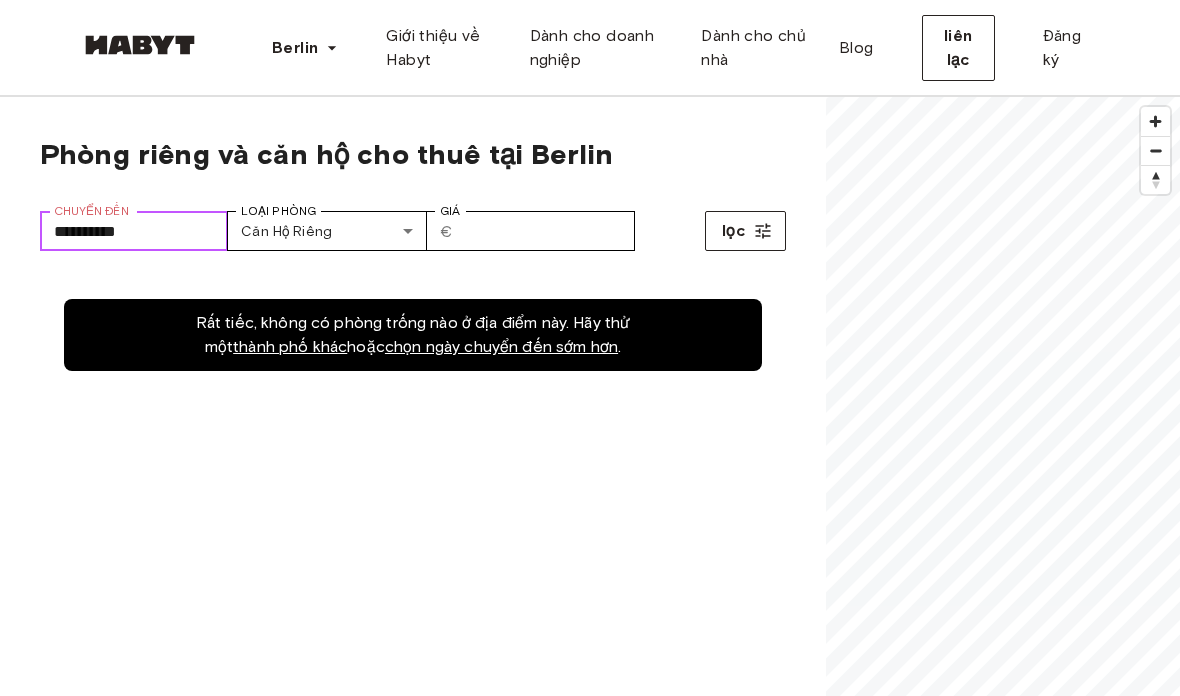click on "**********" at bounding box center (134, 231) 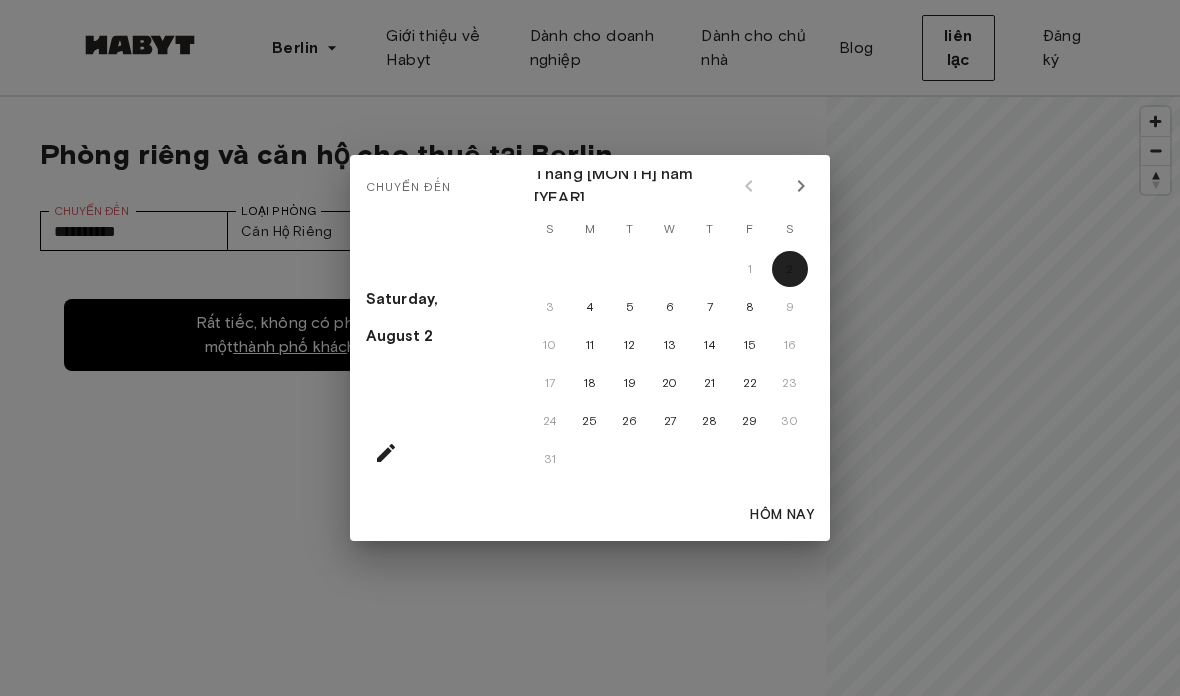 click 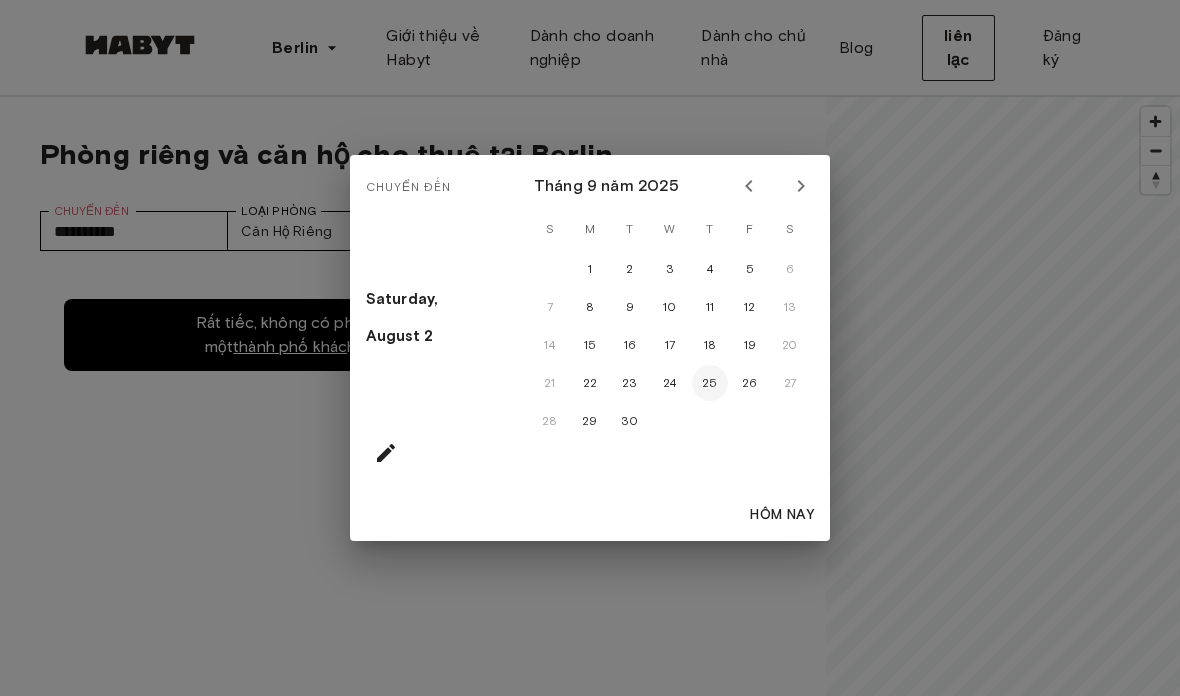 click on "25" at bounding box center [710, 383] 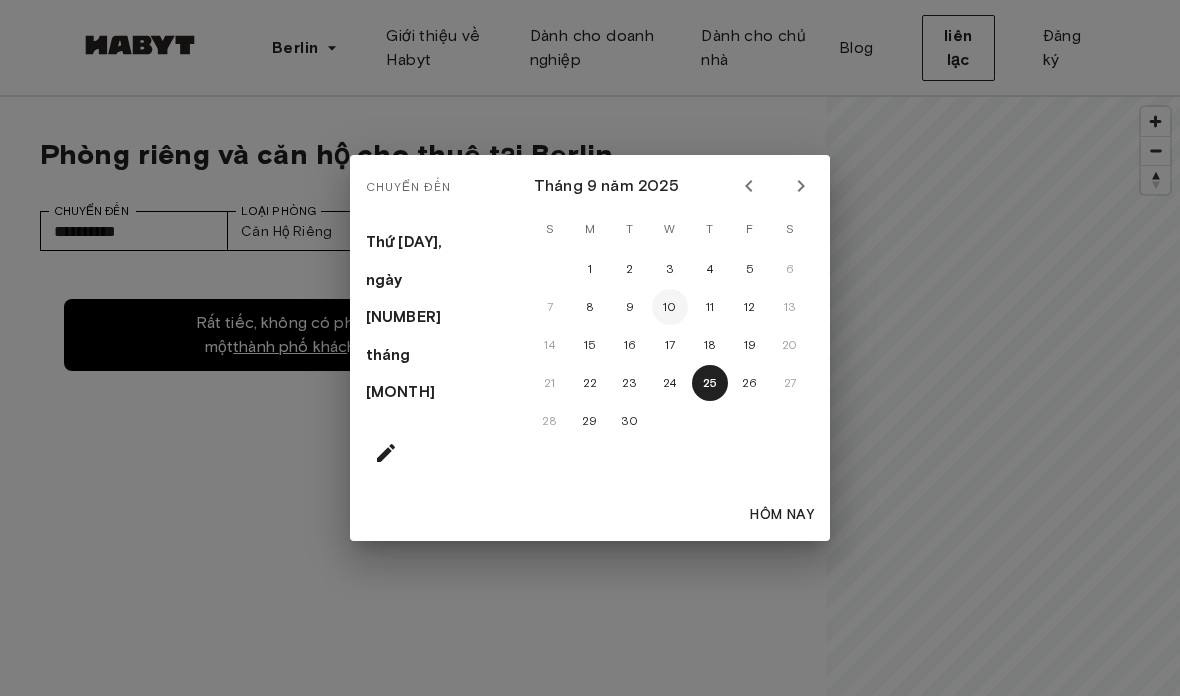 click on "10" at bounding box center (670, 307) 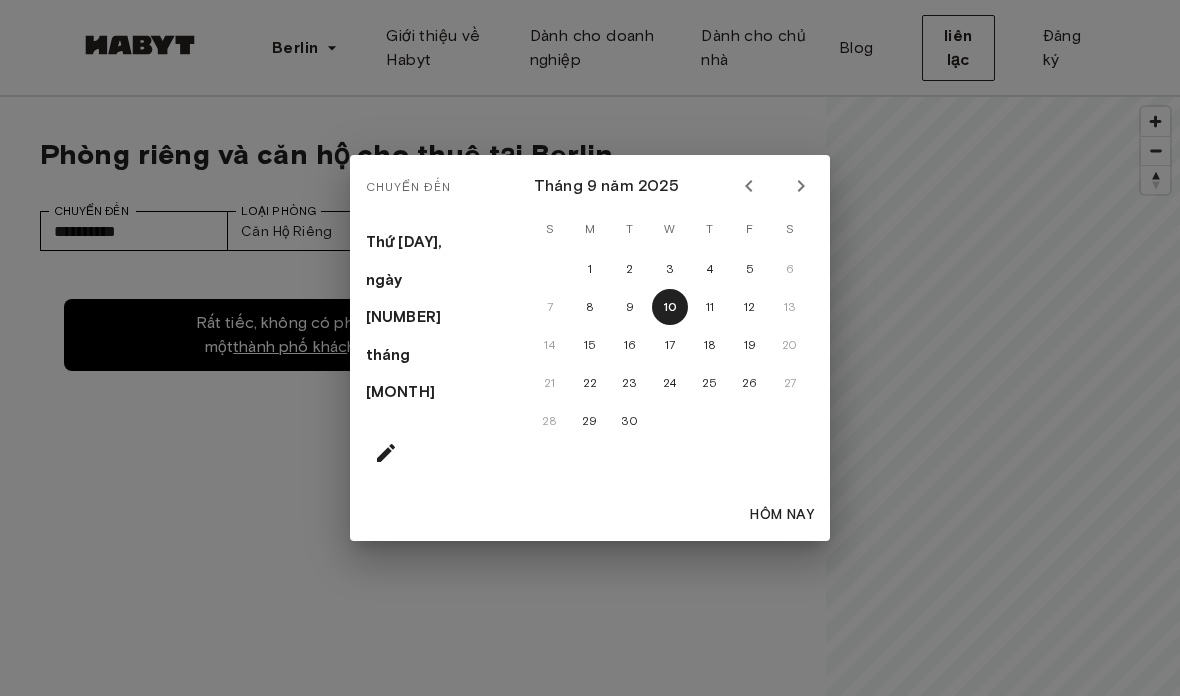 click 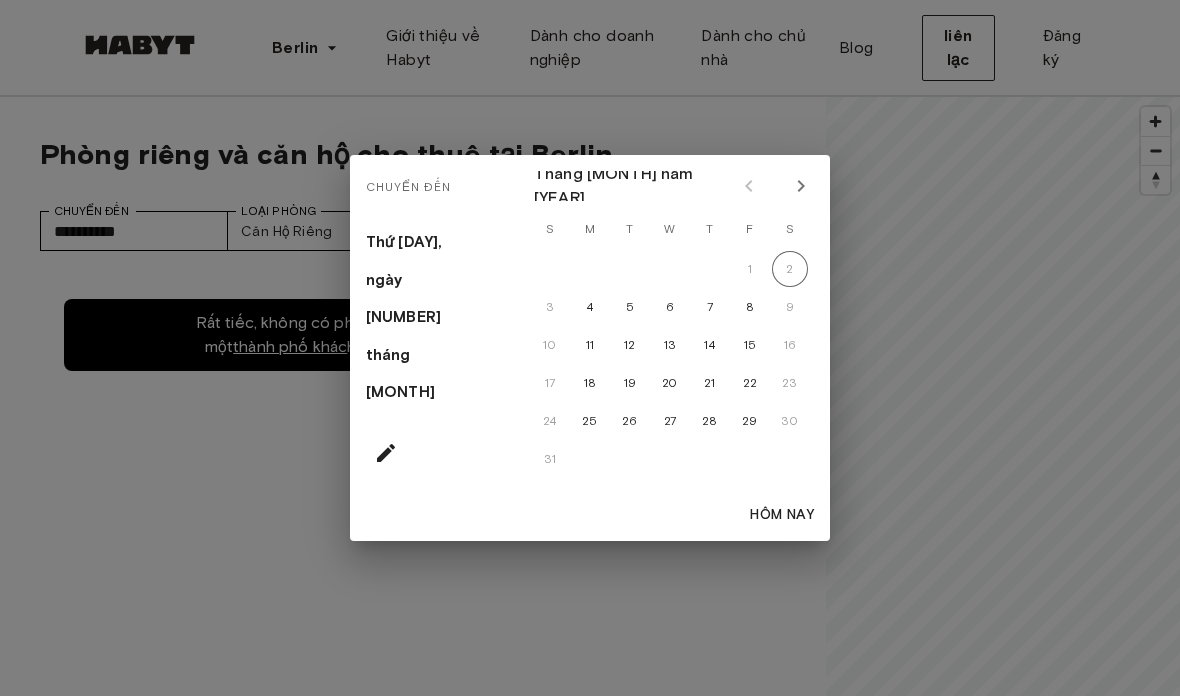 click at bounding box center [801, 186] 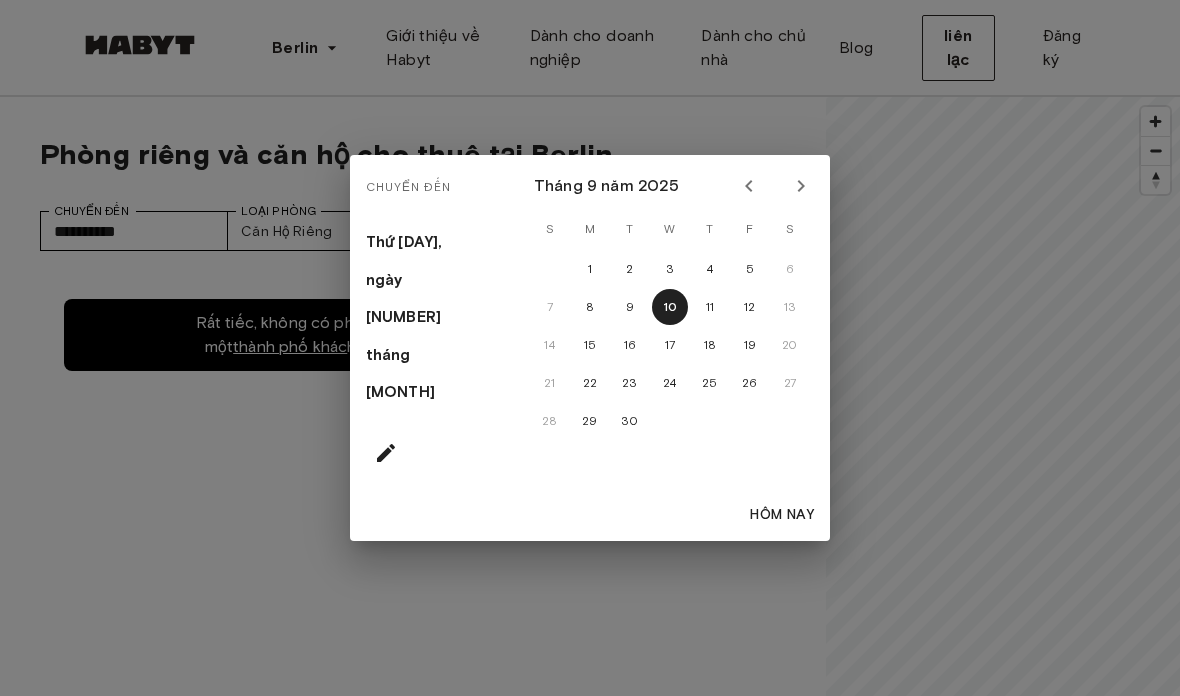 click on "Hôm nay" at bounding box center (782, 514) 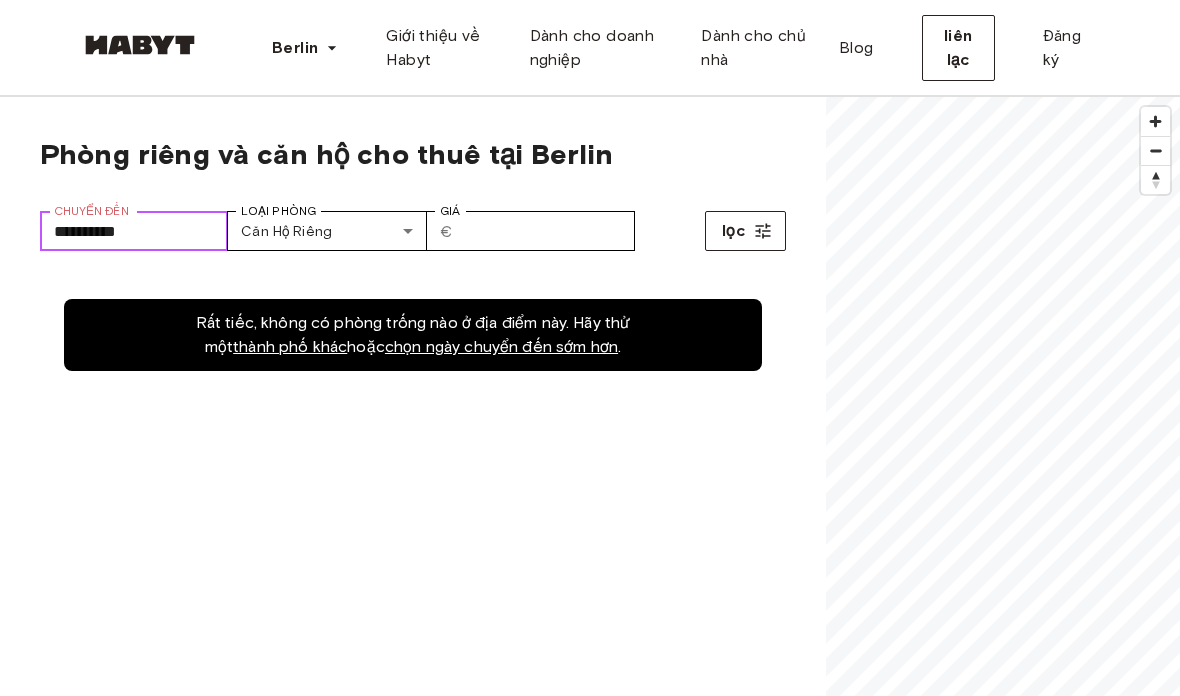 click on "**********" at bounding box center (134, 231) 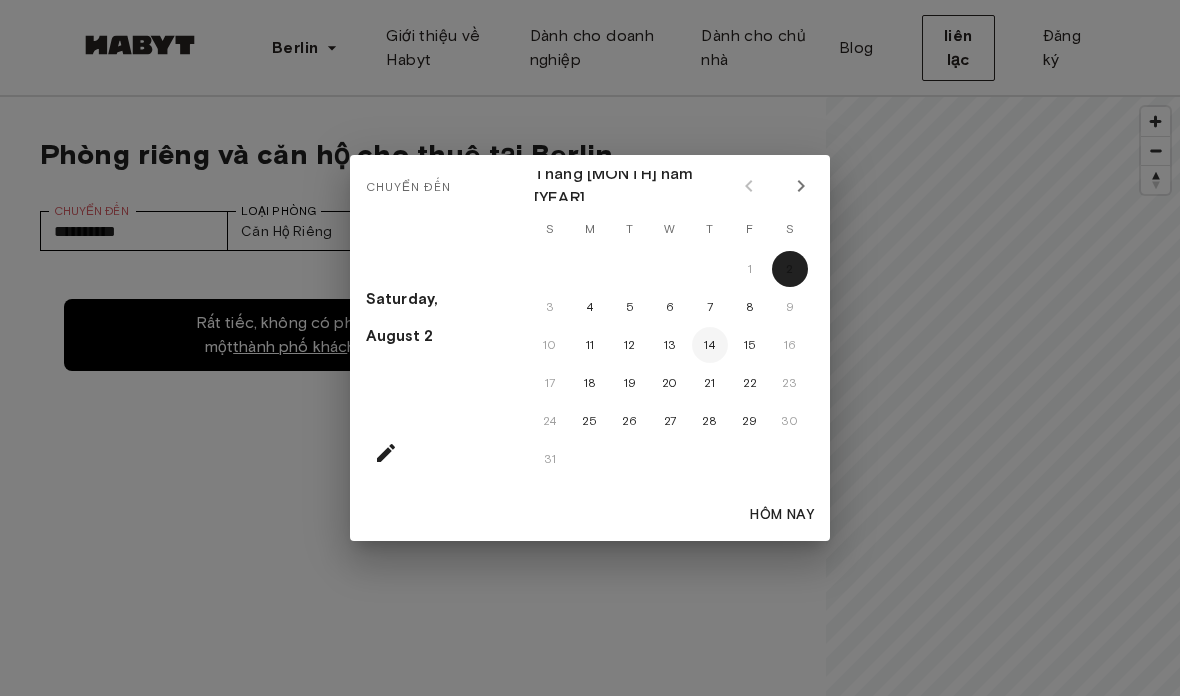 click on "14" at bounding box center [710, 345] 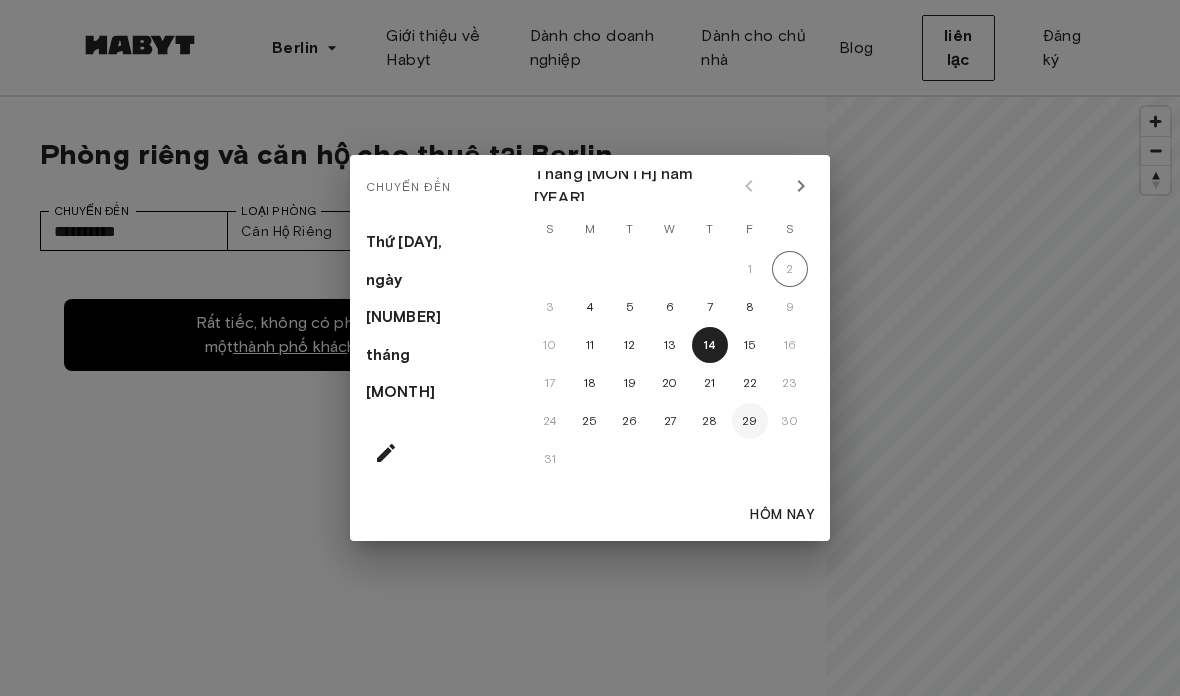 click on "29" at bounding box center (750, 421) 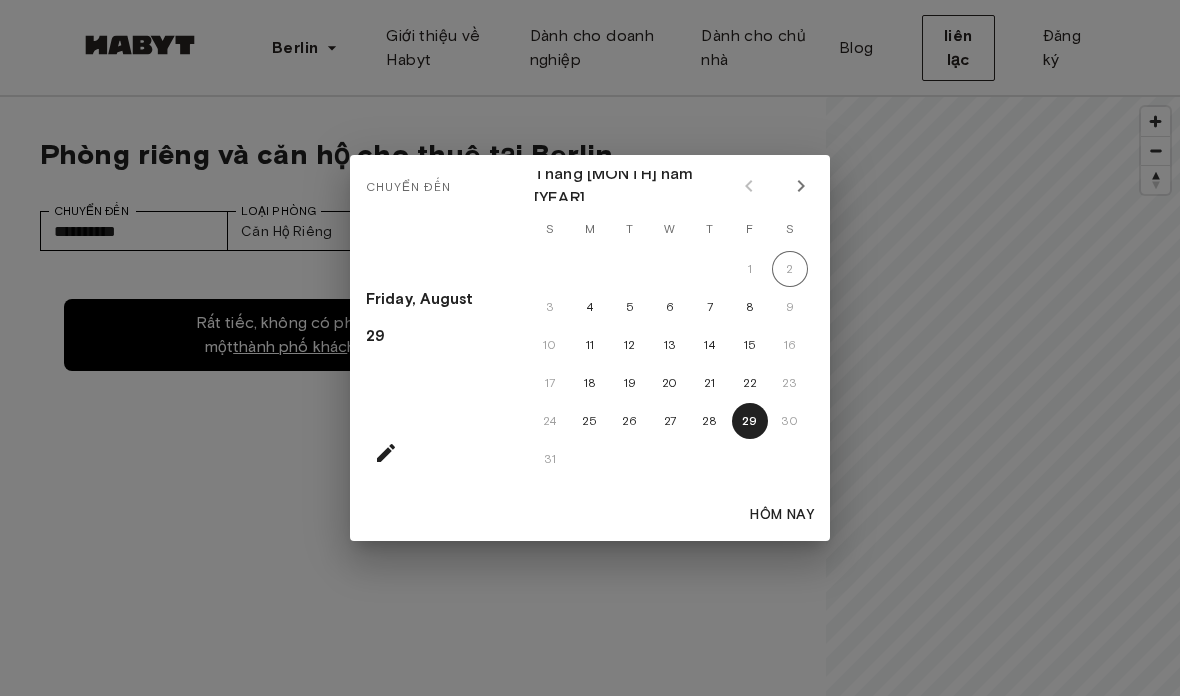 click 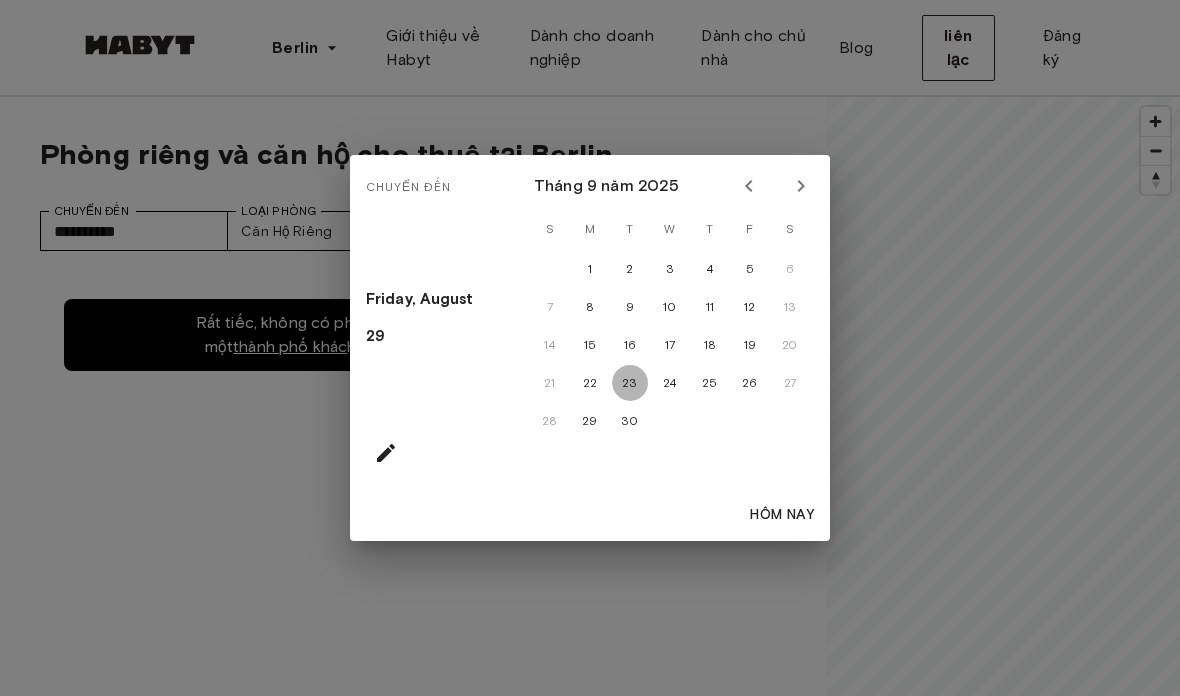 click on "23" at bounding box center [630, 383] 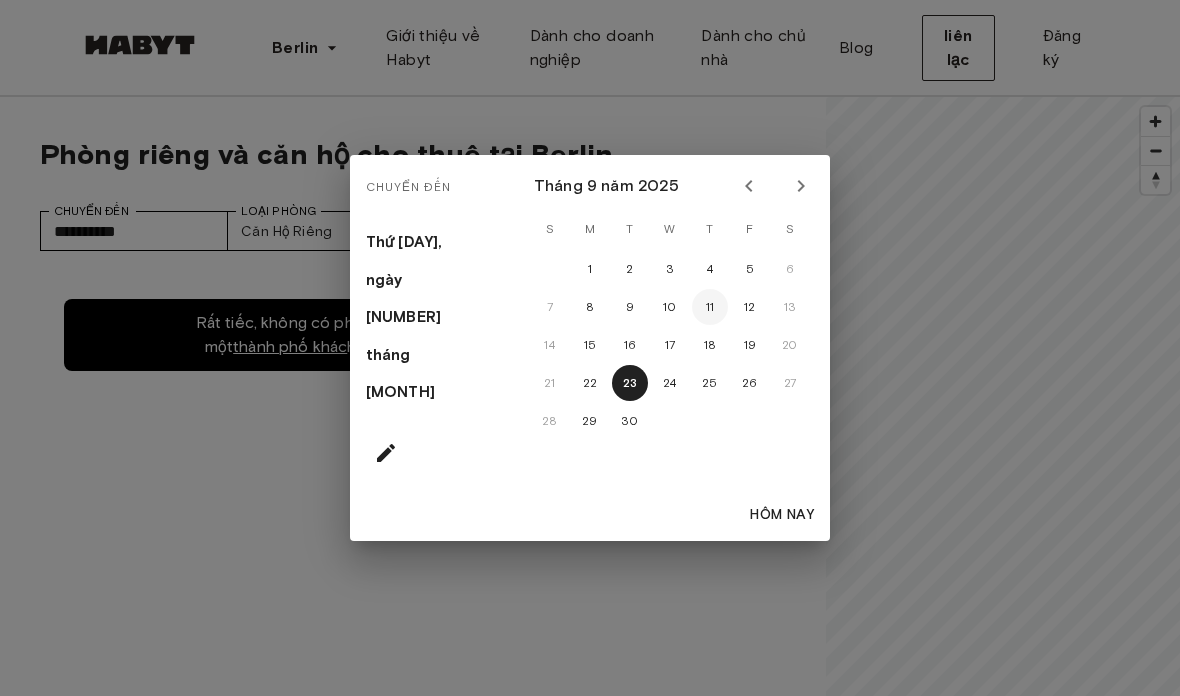 click on "11" at bounding box center (710, 307) 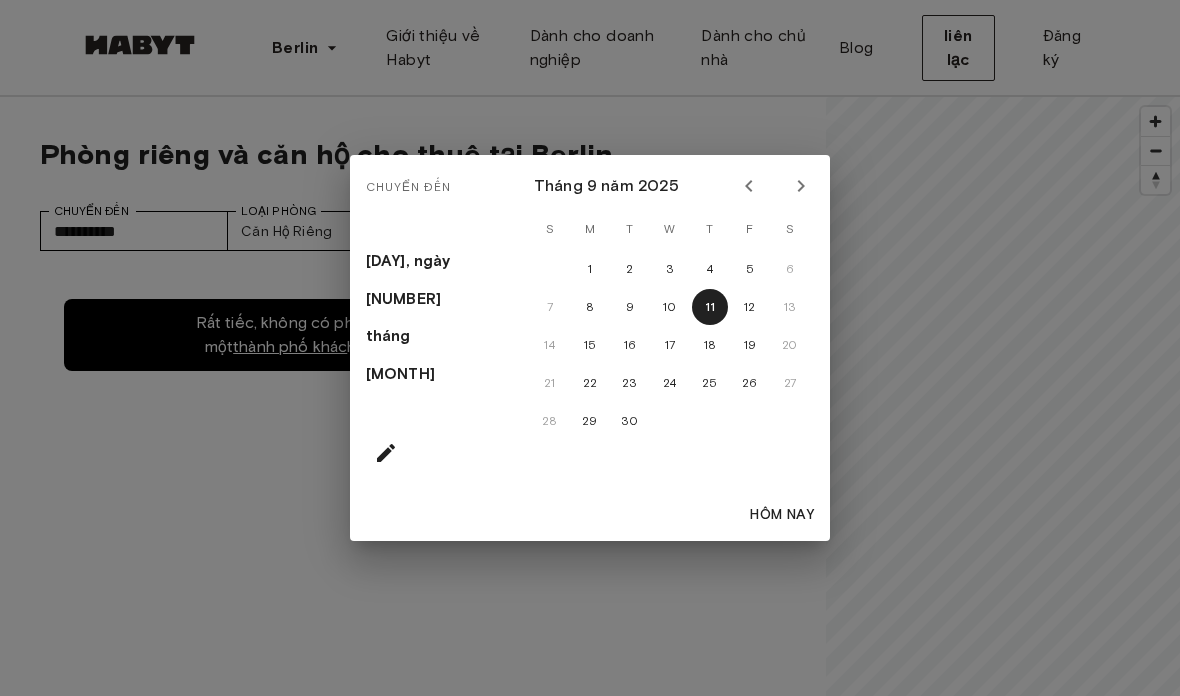 click on "Chuyển đến [DAY], ngày [NUMBER] tháng [MONTH] Tháng [MONTH] năm [YEAR] S M T W T F S 1 2 3 4 5 6 7 8 9 10 11 12 13 14 15 16 17 18 19 20 21 22 23 24 25 26 27 28 29 30 Hôm nay" at bounding box center [590, 348] 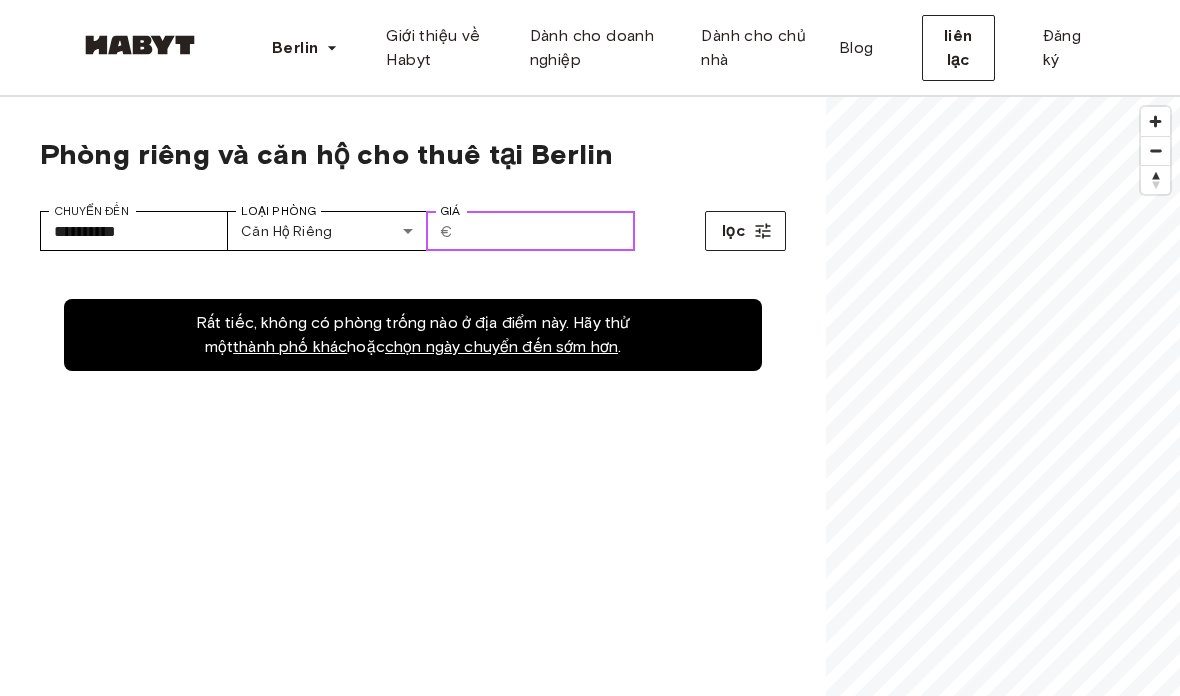 click on "Giá" at bounding box center [548, 231] 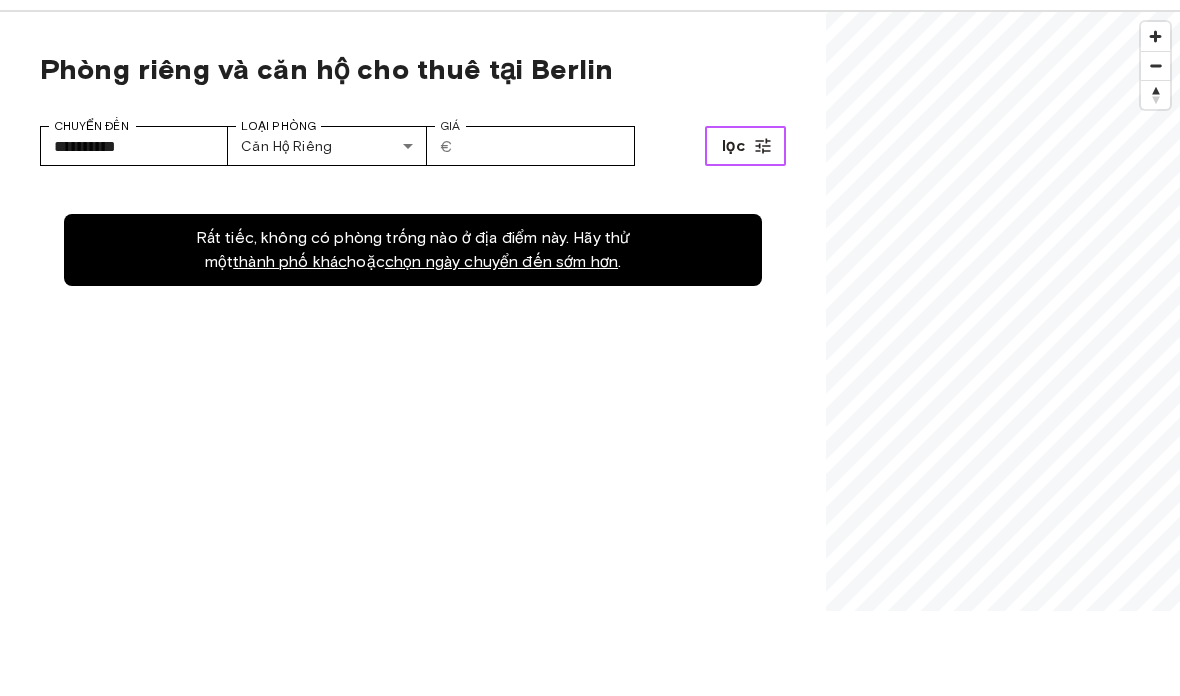 click on "lọc" at bounding box center (745, 231) 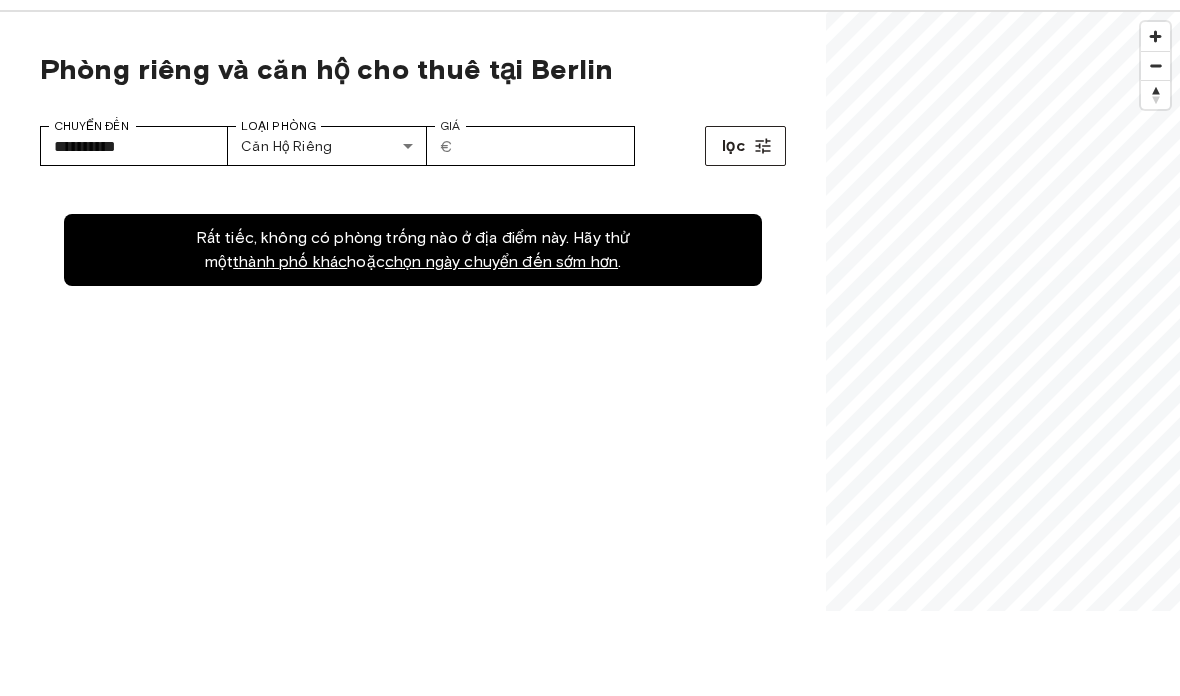 scroll, scrollTop: 85, scrollLeft: 0, axis: vertical 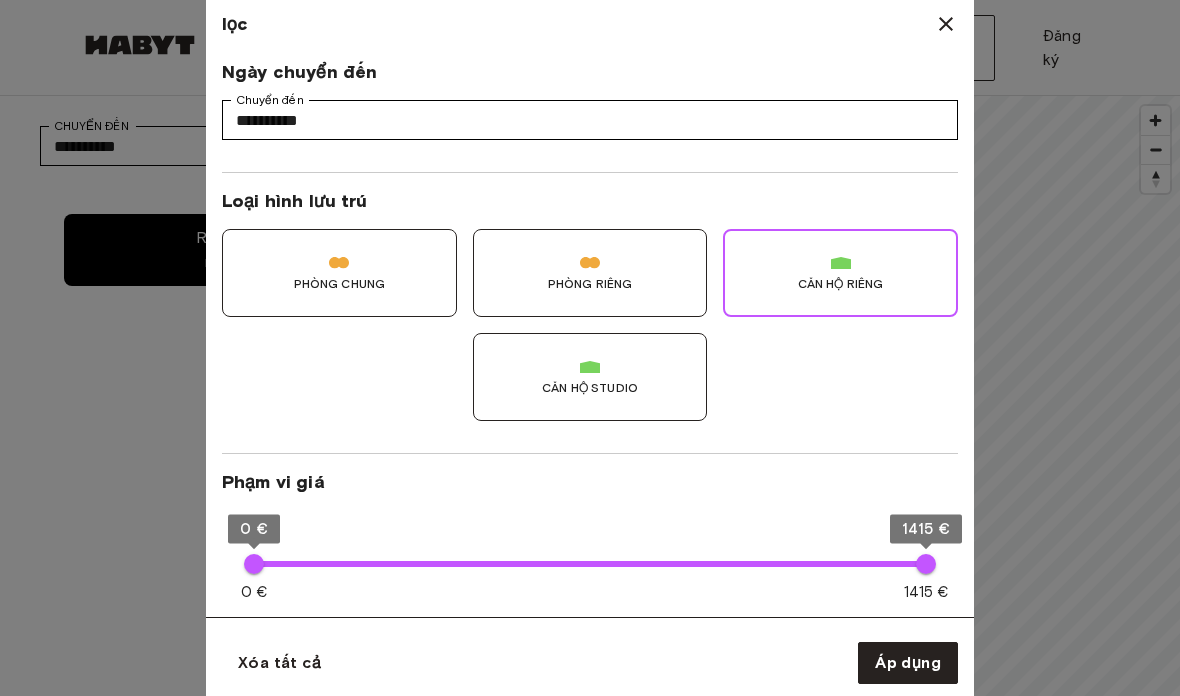 click on "Căn hộ riêng" at bounding box center (840, 273) 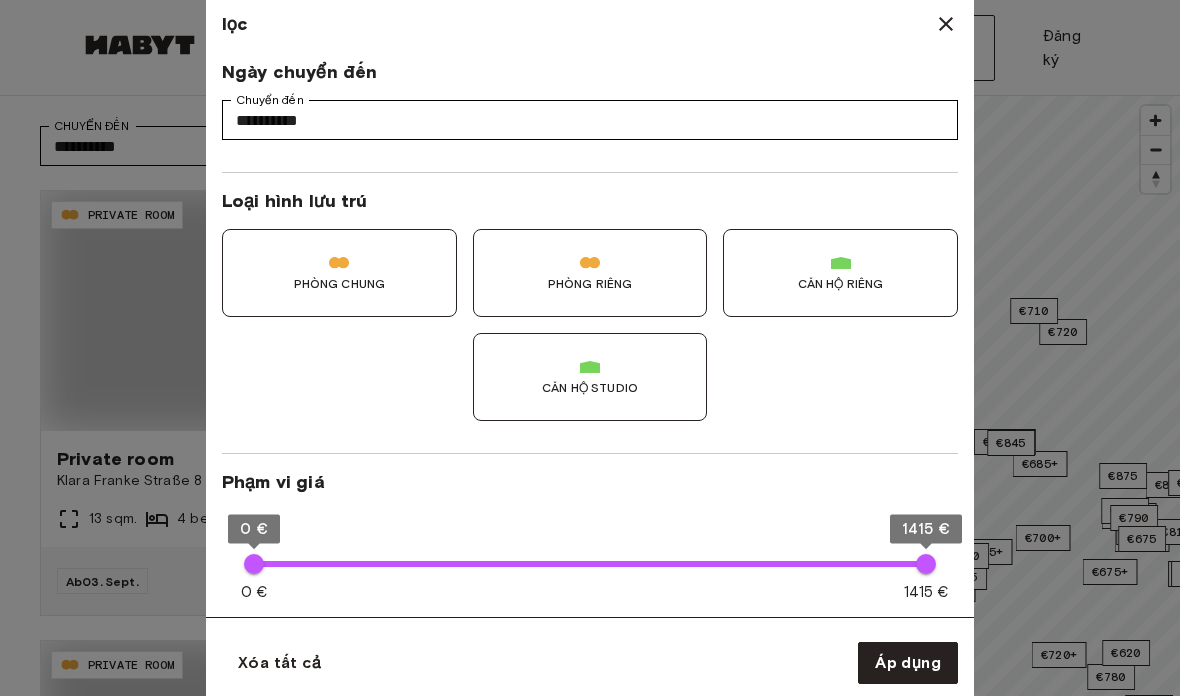 type 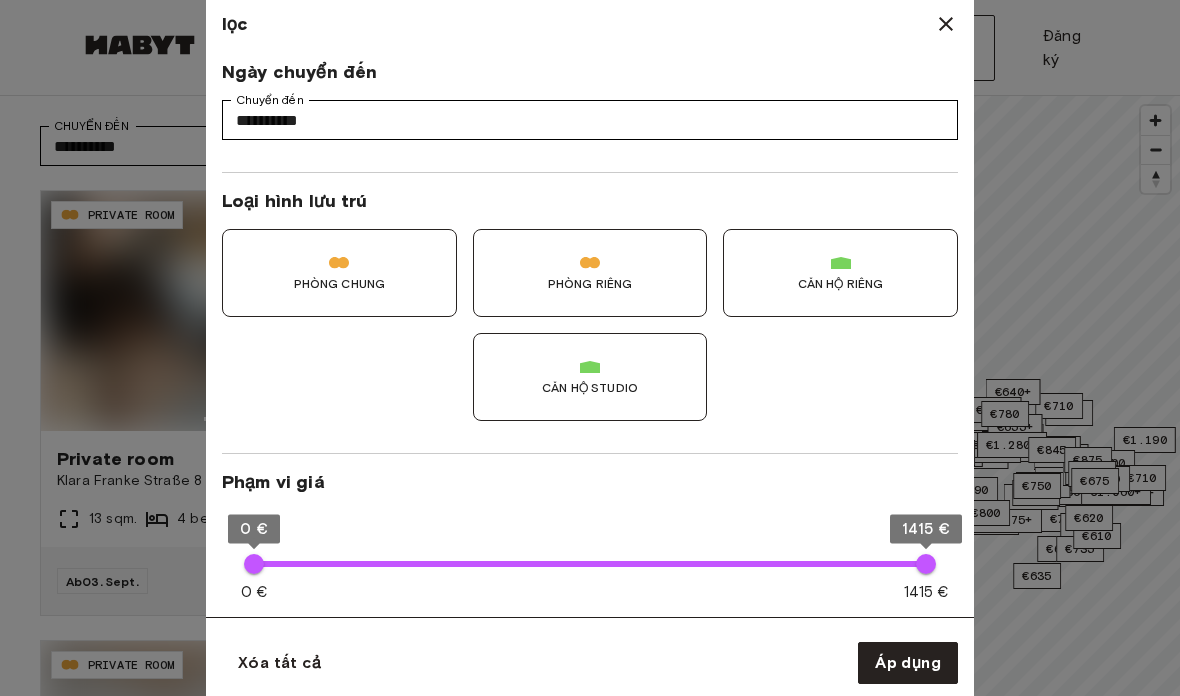 scroll, scrollTop: 165, scrollLeft: 0, axis: vertical 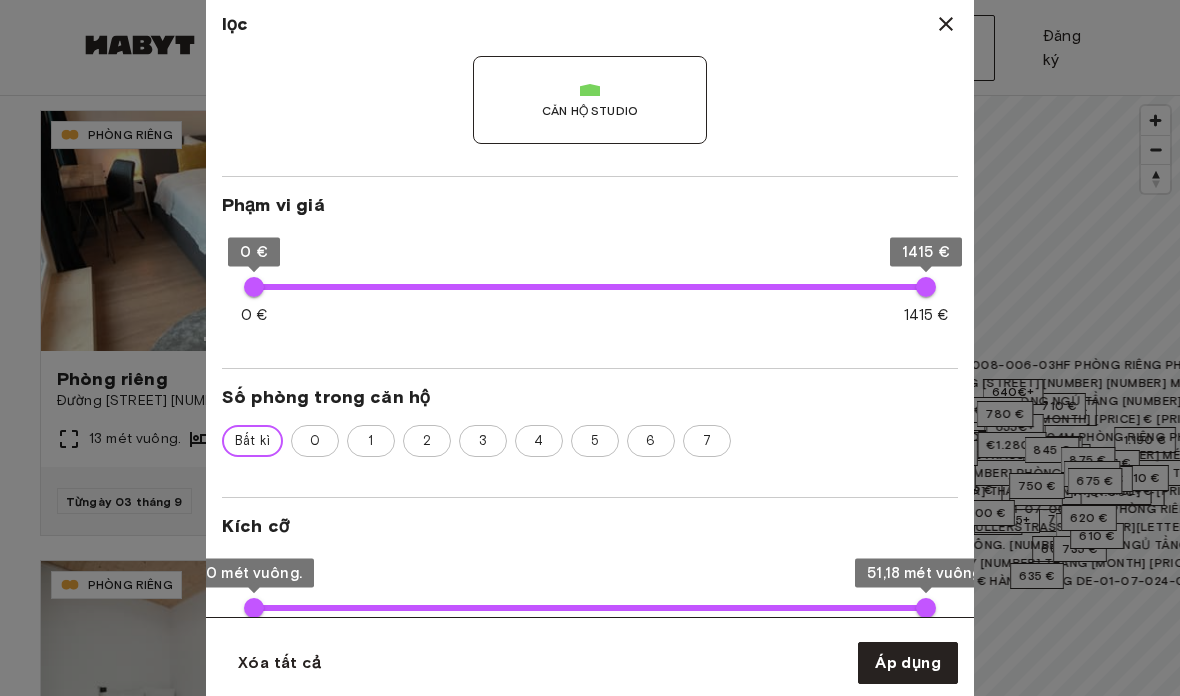 click on "Xóa tất cả Áp dụng" at bounding box center [590, 663] 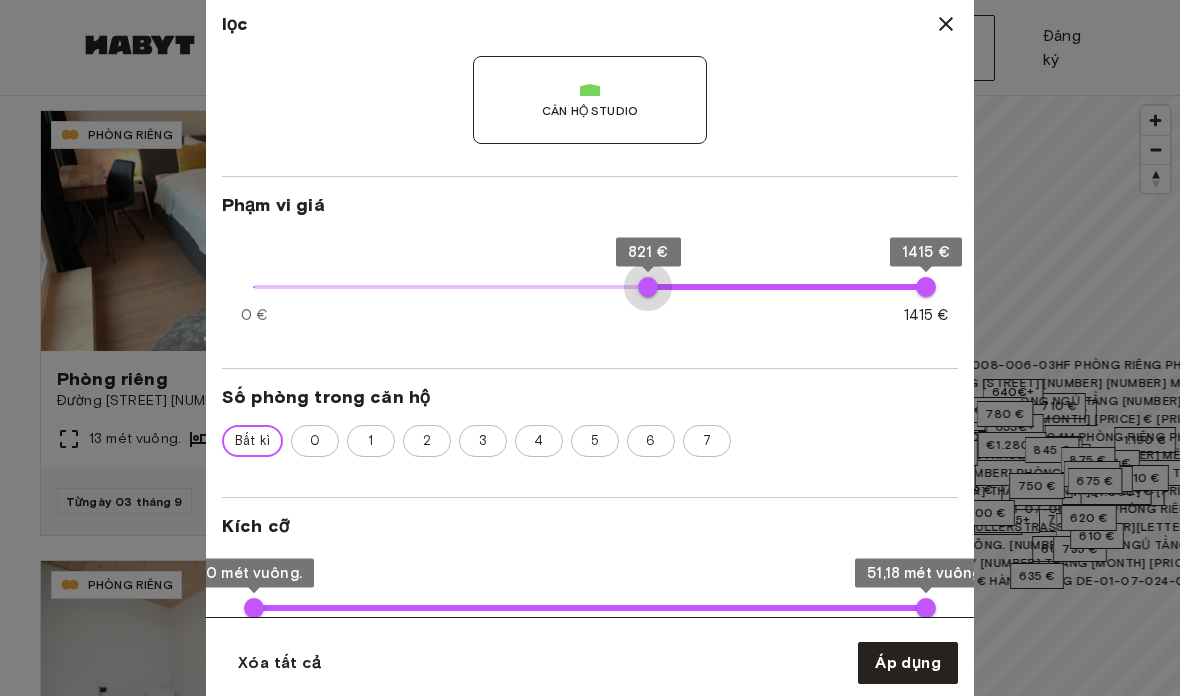 type on "***" 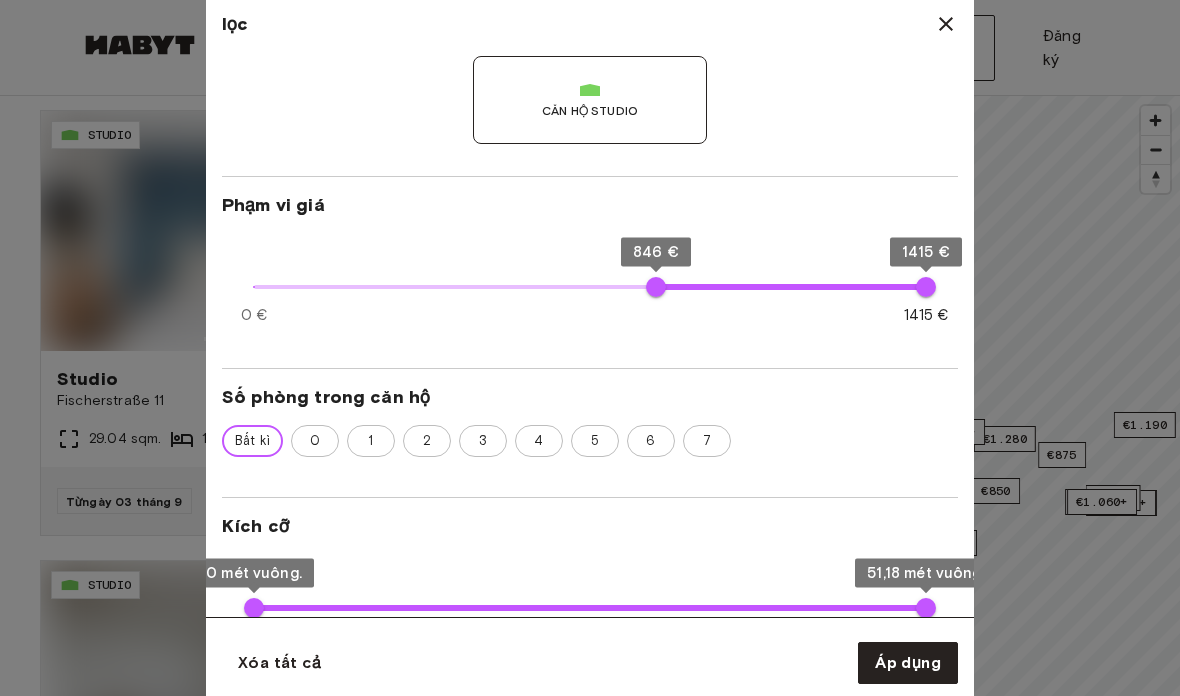type on "**" 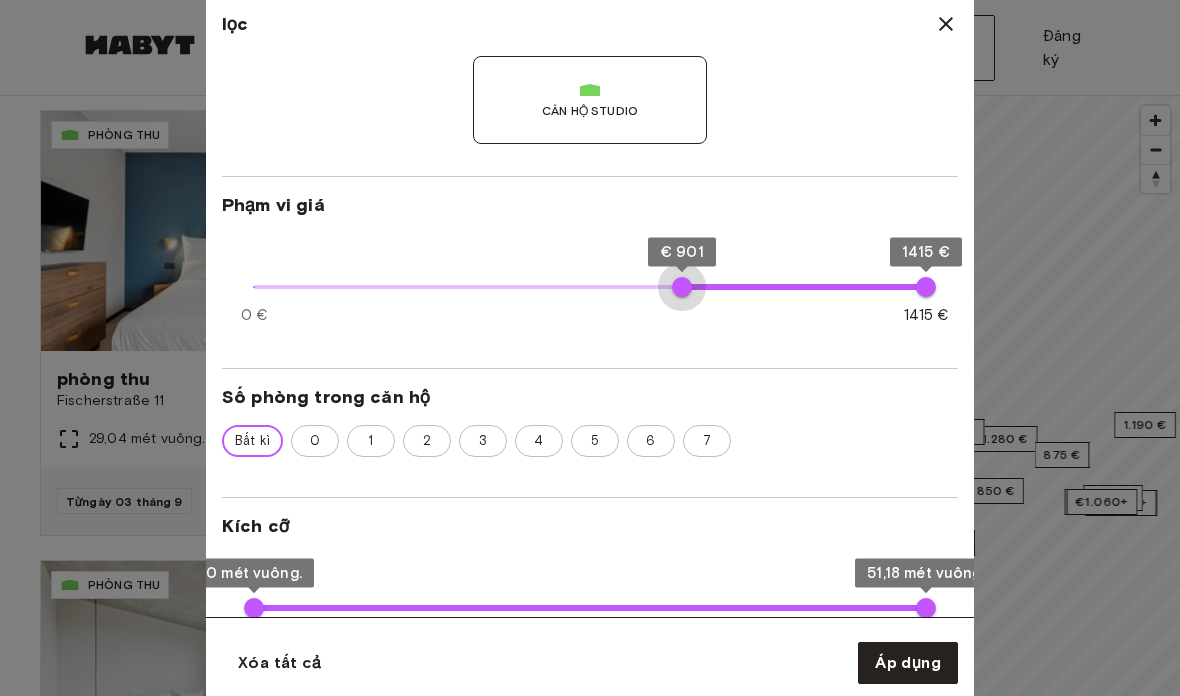type on "***" 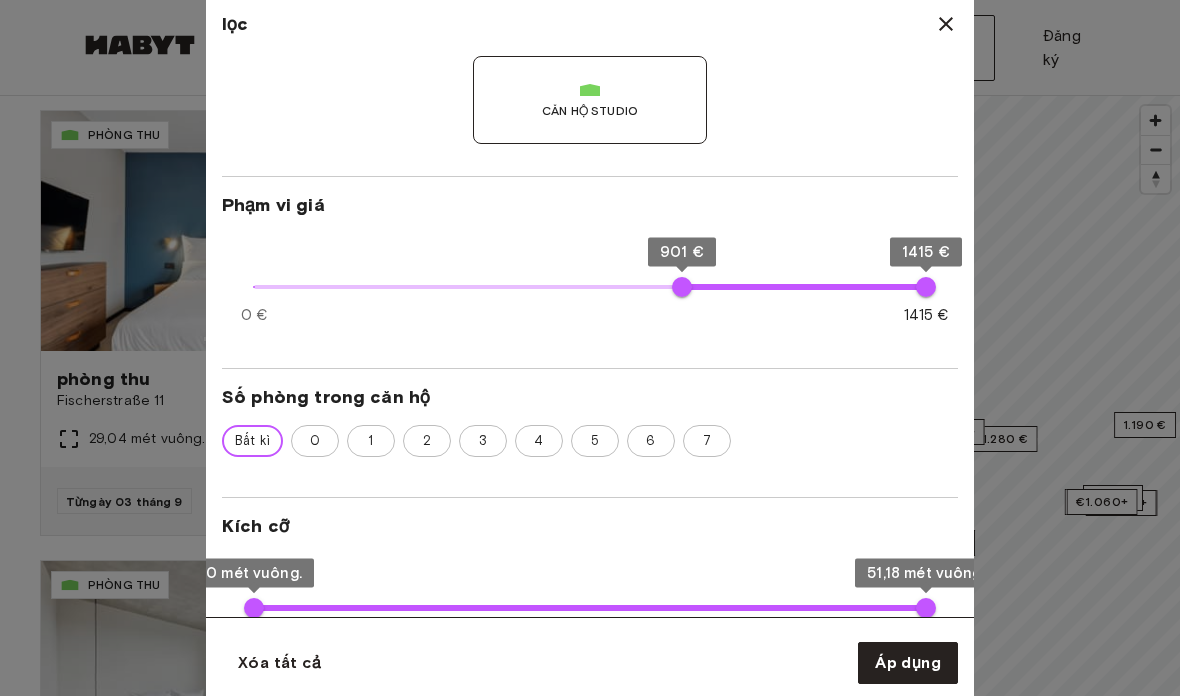click on "3" at bounding box center [483, 441] 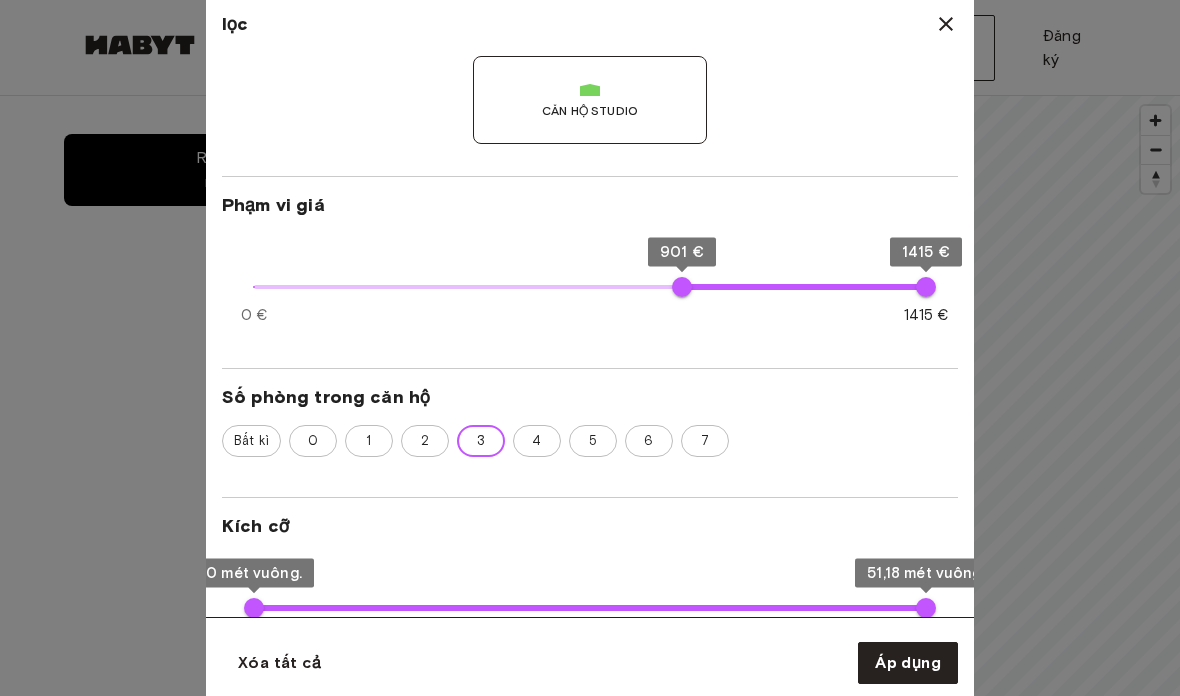 click on "2" at bounding box center [425, 441] 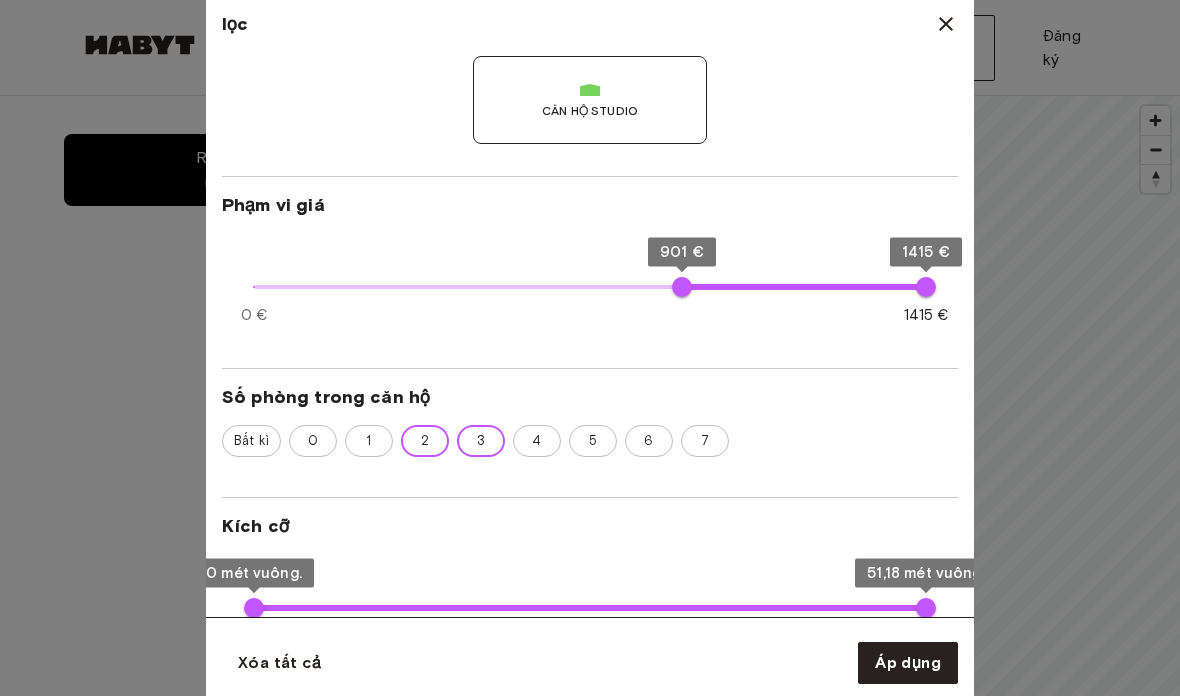type on "**" 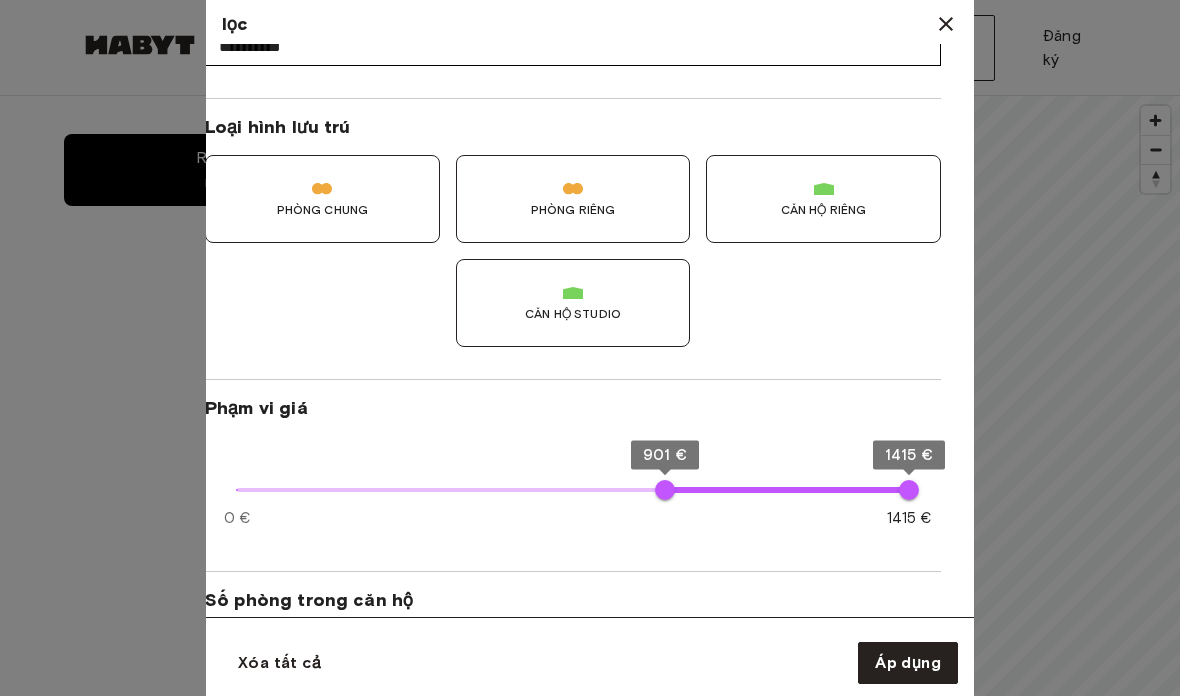 scroll, scrollTop: 70, scrollLeft: 15, axis: both 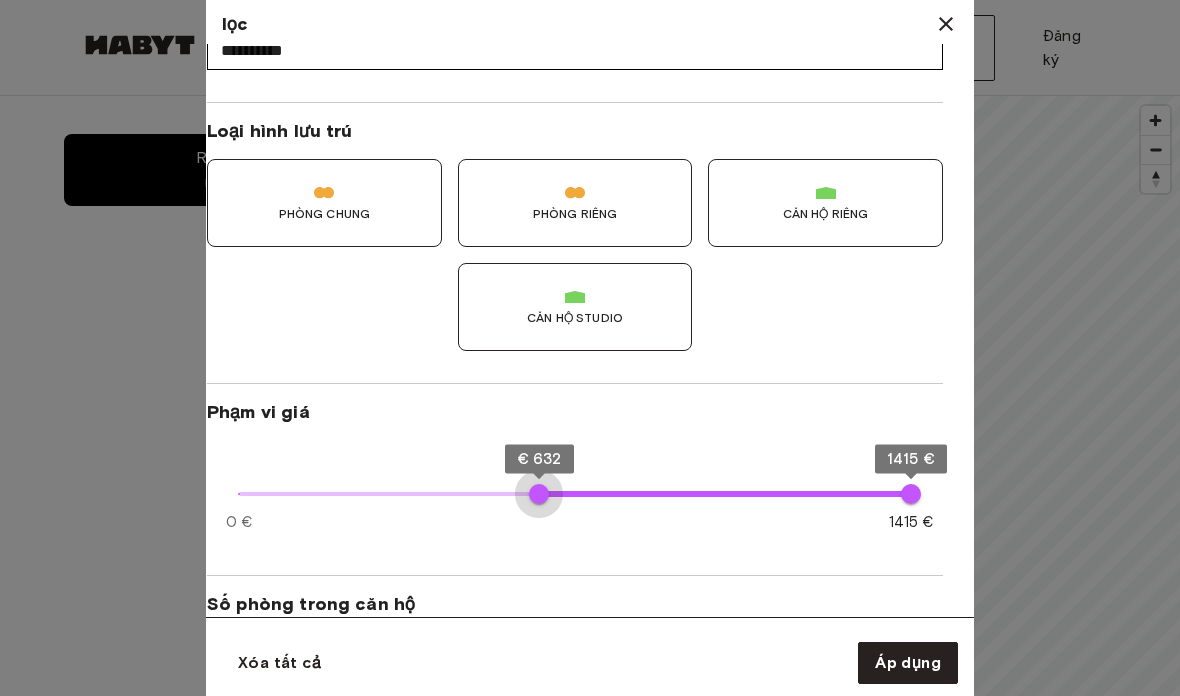 type on "***" 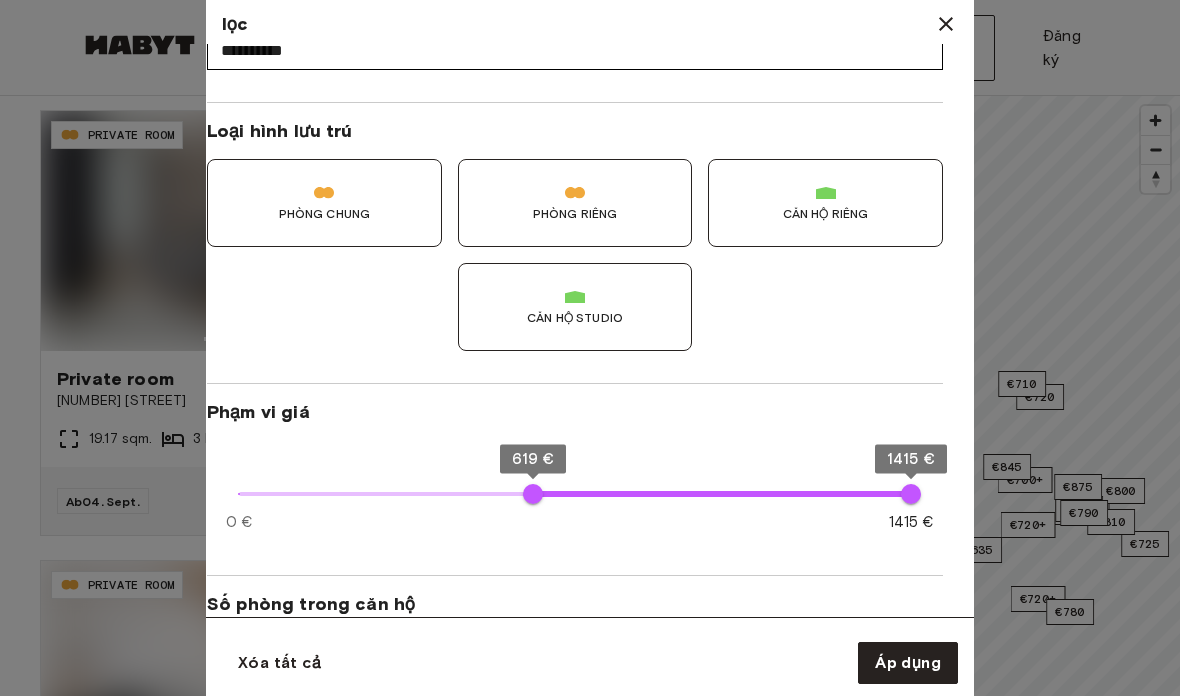 type on "**" 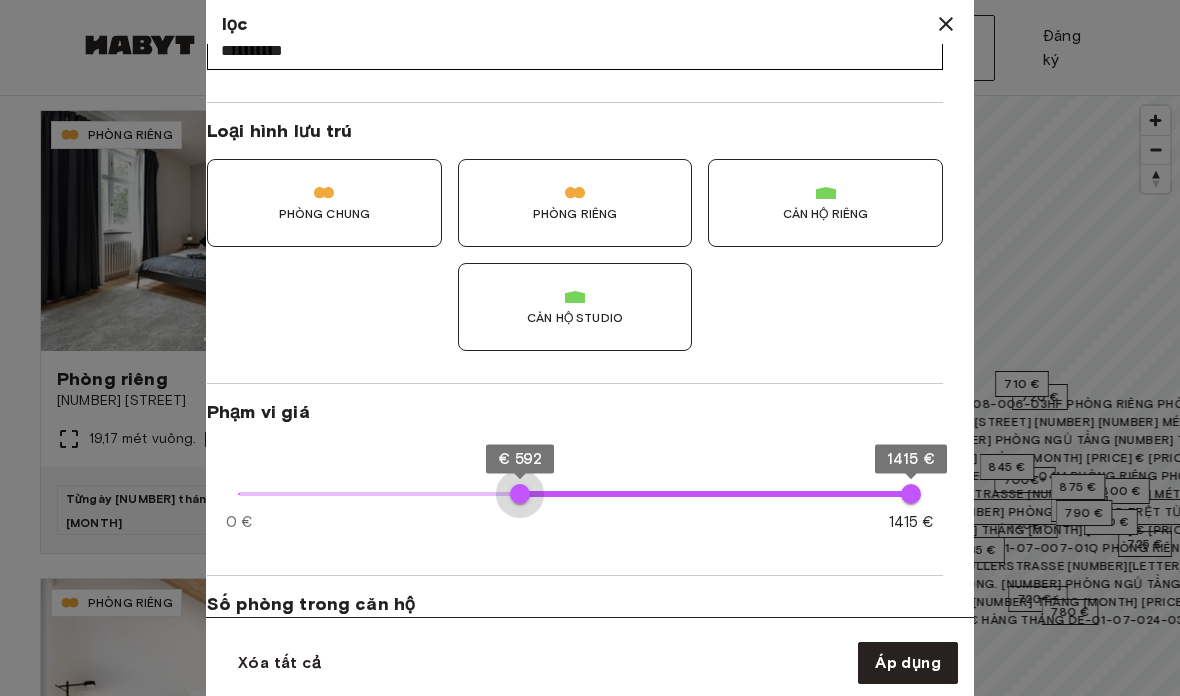 type on "***" 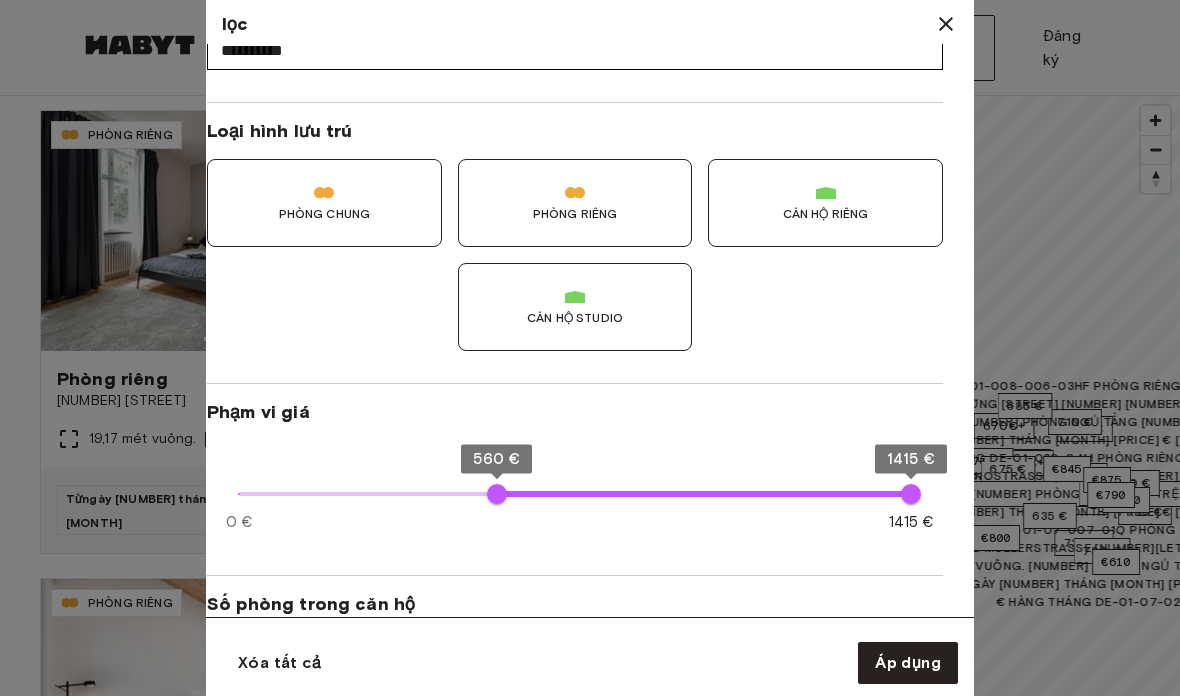 type on "**" 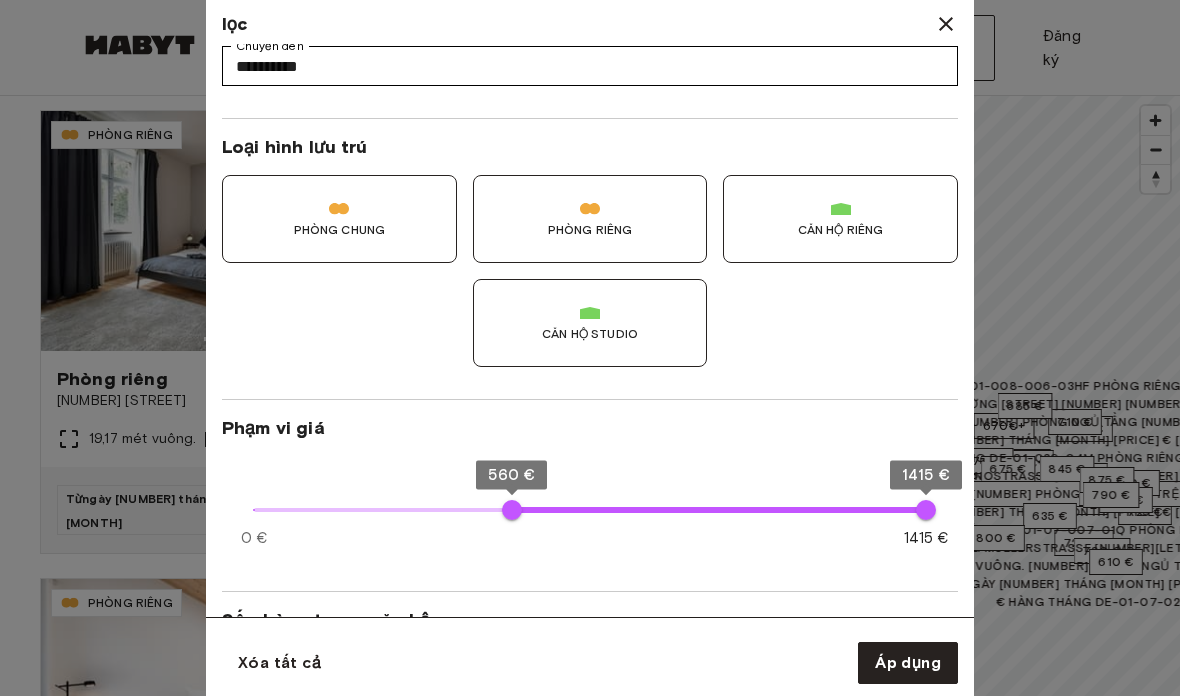 scroll, scrollTop: 52, scrollLeft: 0, axis: vertical 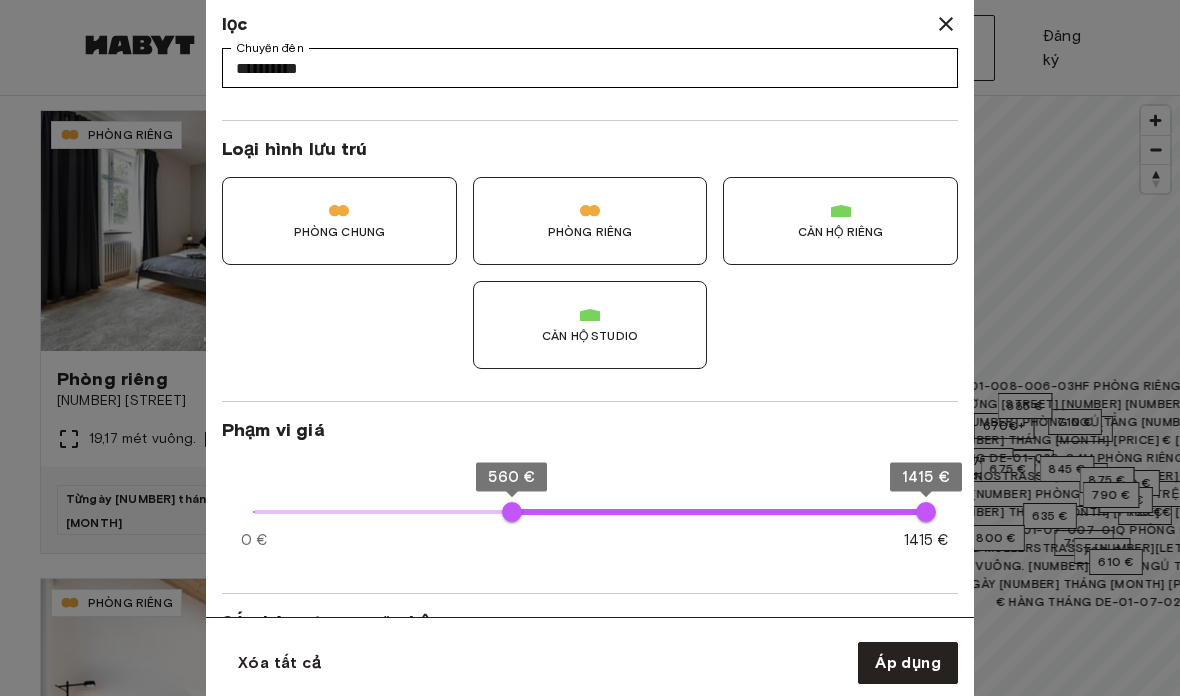 click at bounding box center (841, 211) 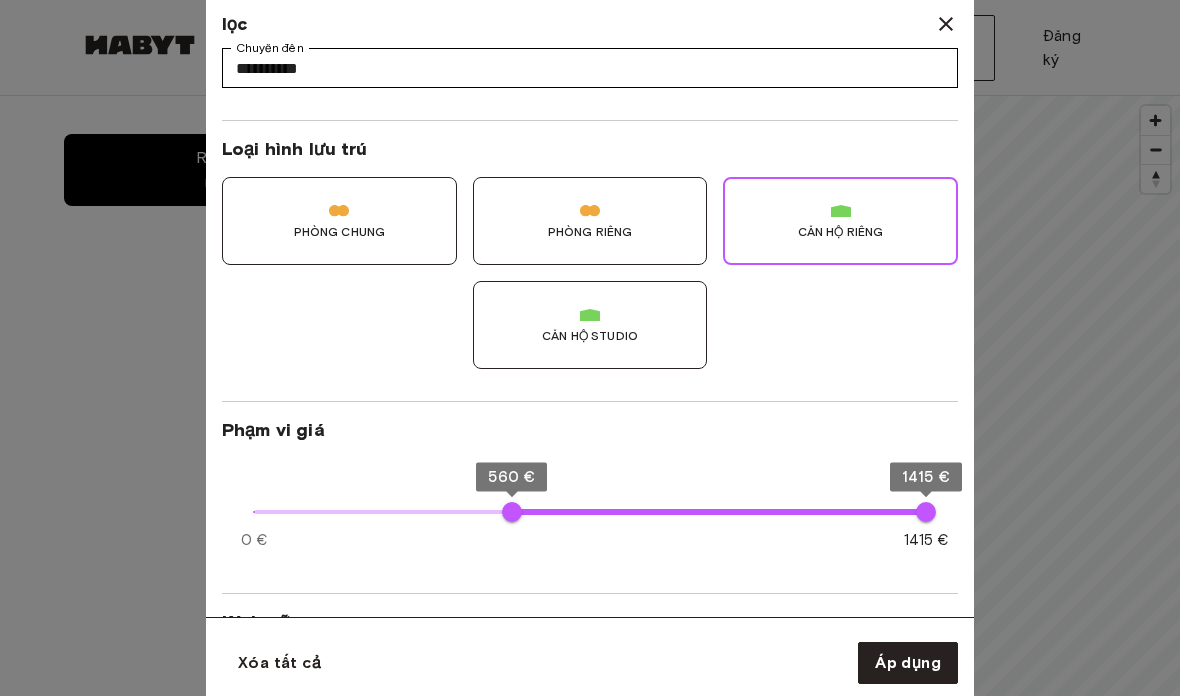 scroll, scrollTop: 5, scrollLeft: 11, axis: both 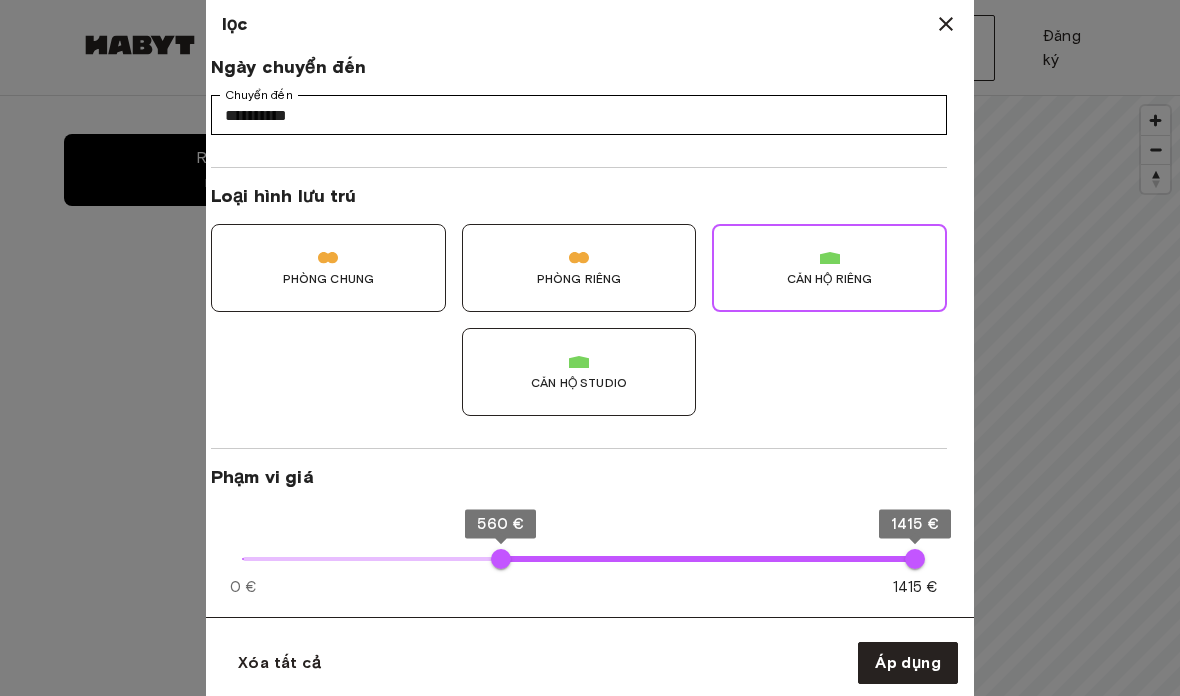 click at bounding box center (946, 24) 